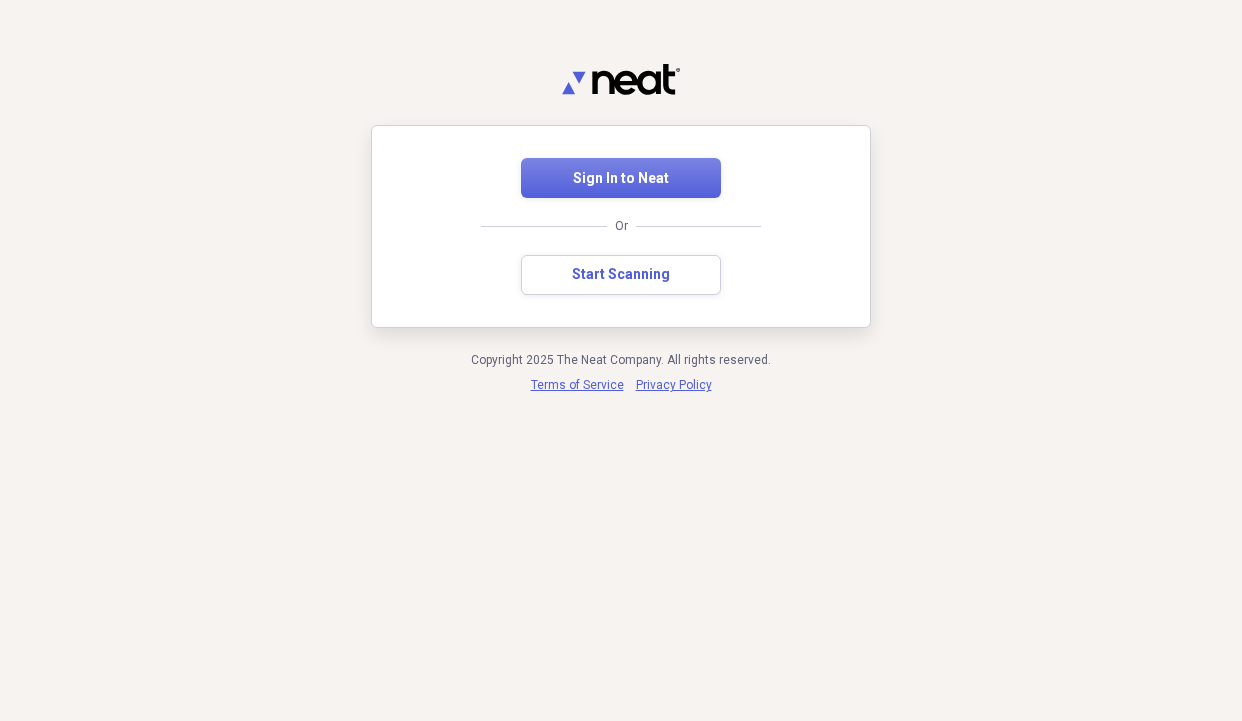 scroll, scrollTop: 0, scrollLeft: 0, axis: both 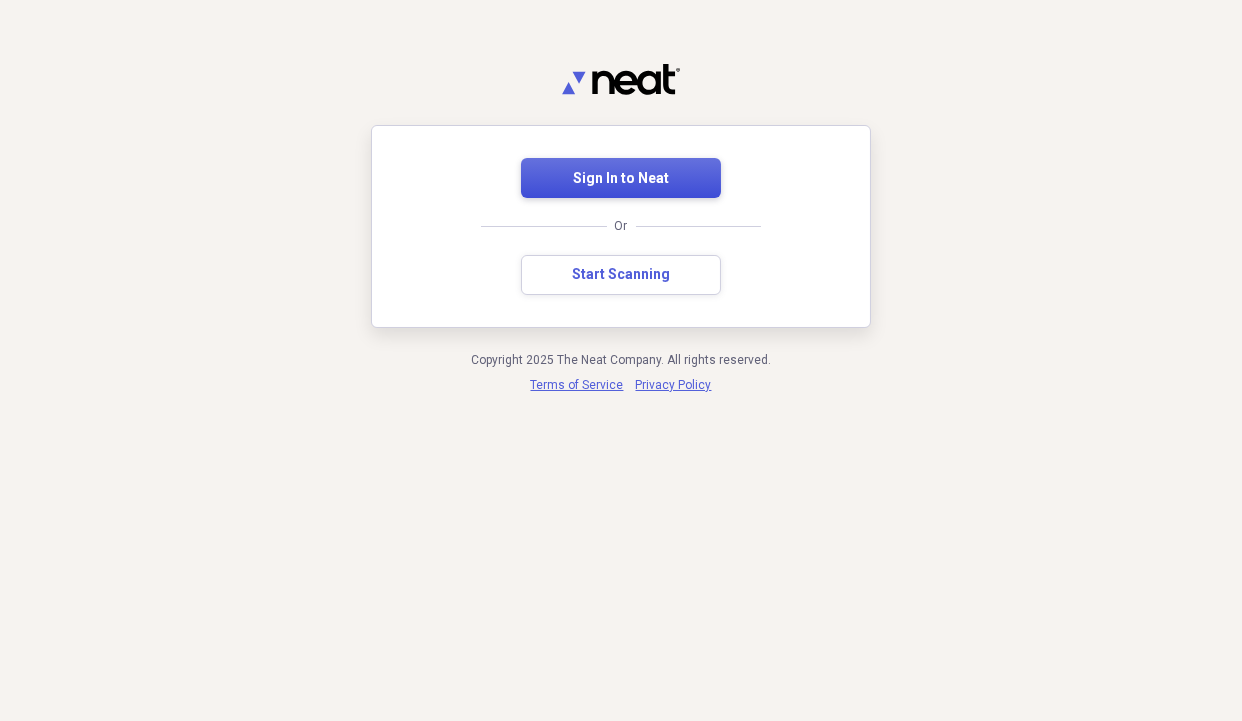 click on "Sign In to Neat" at bounding box center (621, 179) 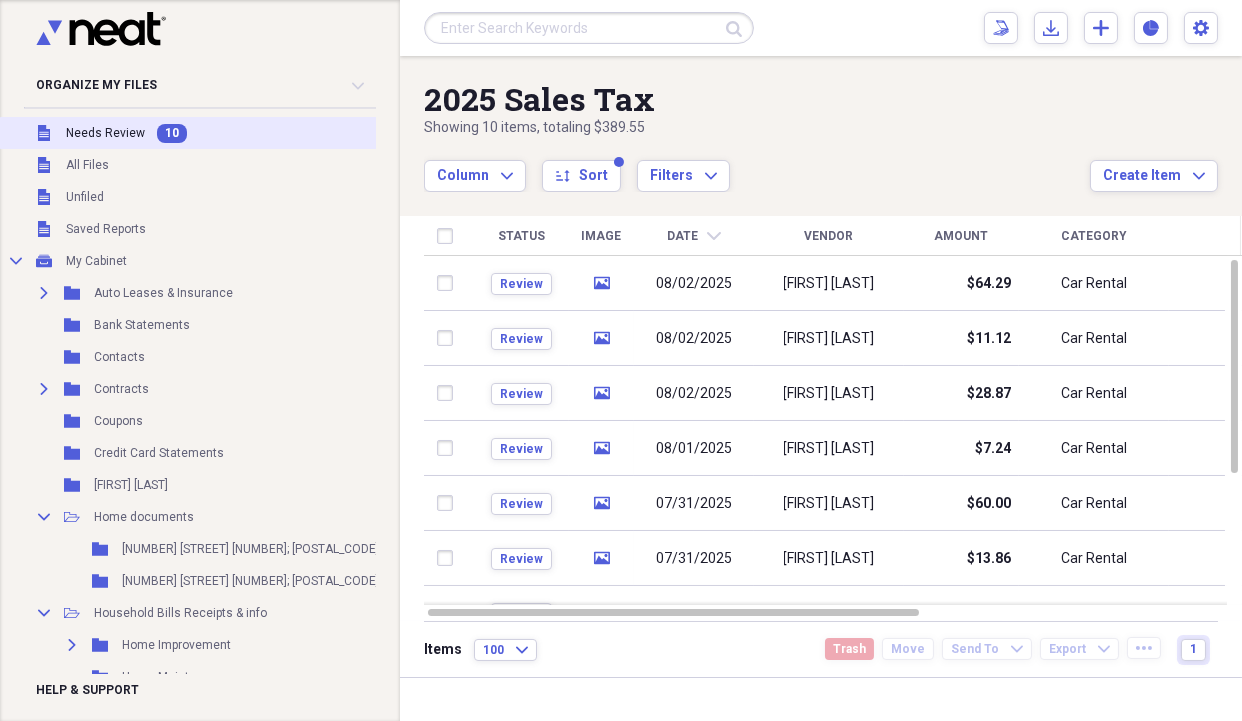 click on "Needs Review" at bounding box center [105, 133] 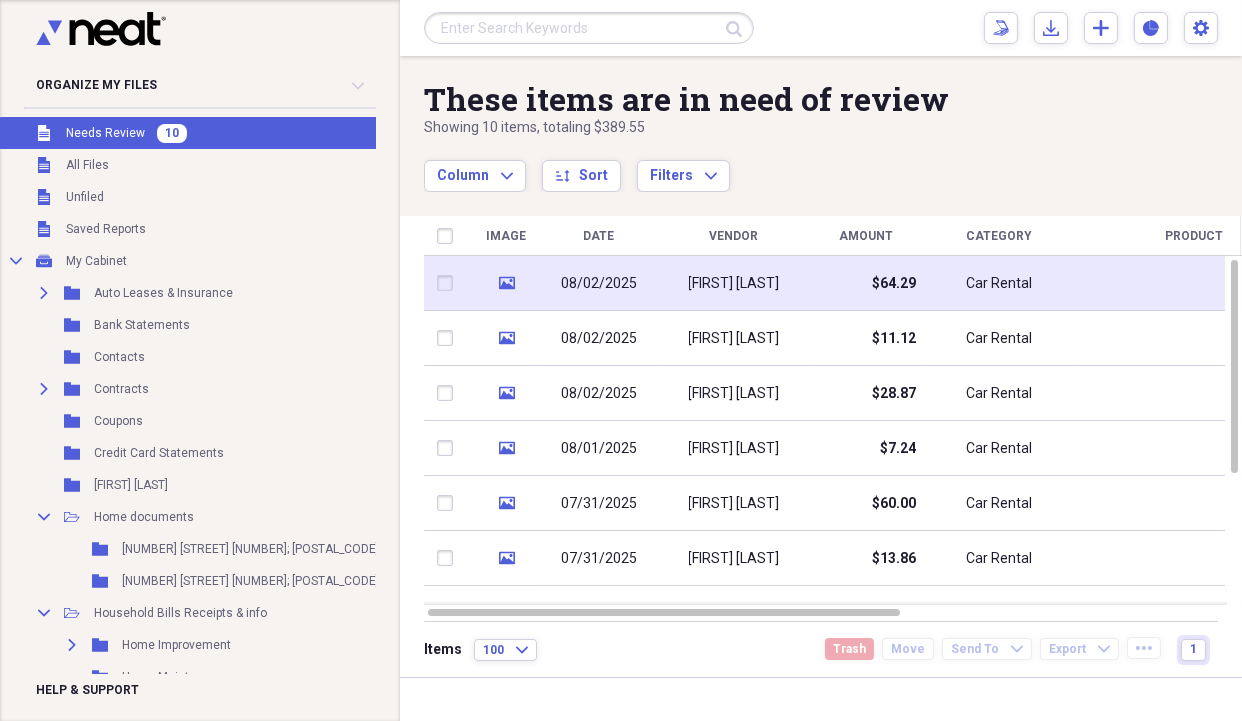 click on "08/02/2025" at bounding box center [599, 284] 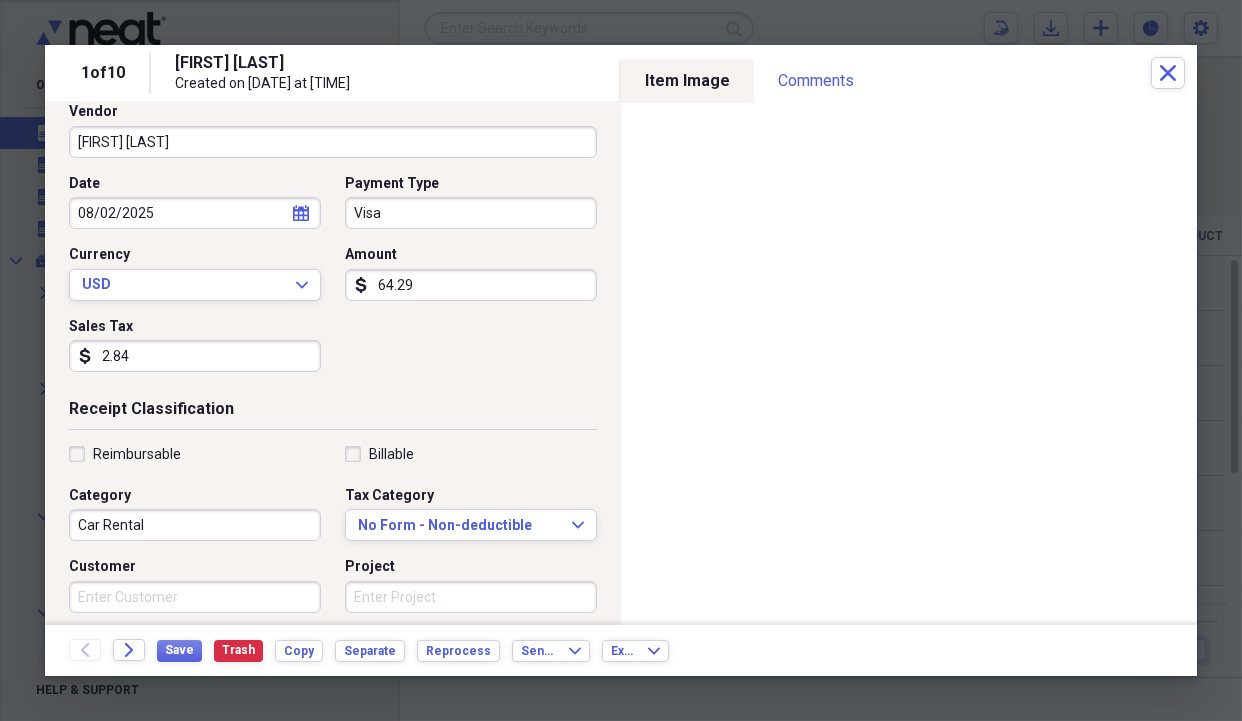 scroll, scrollTop: 300, scrollLeft: 0, axis: vertical 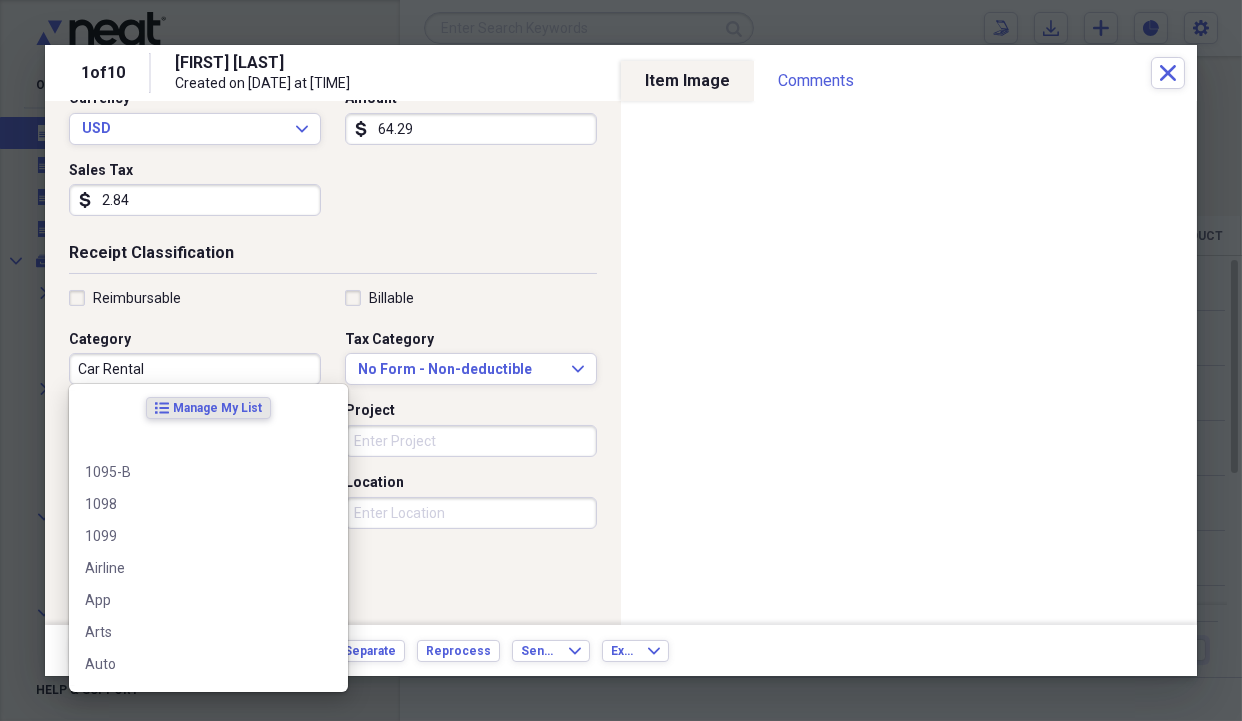 click on "Car Rental" at bounding box center (195, 369) 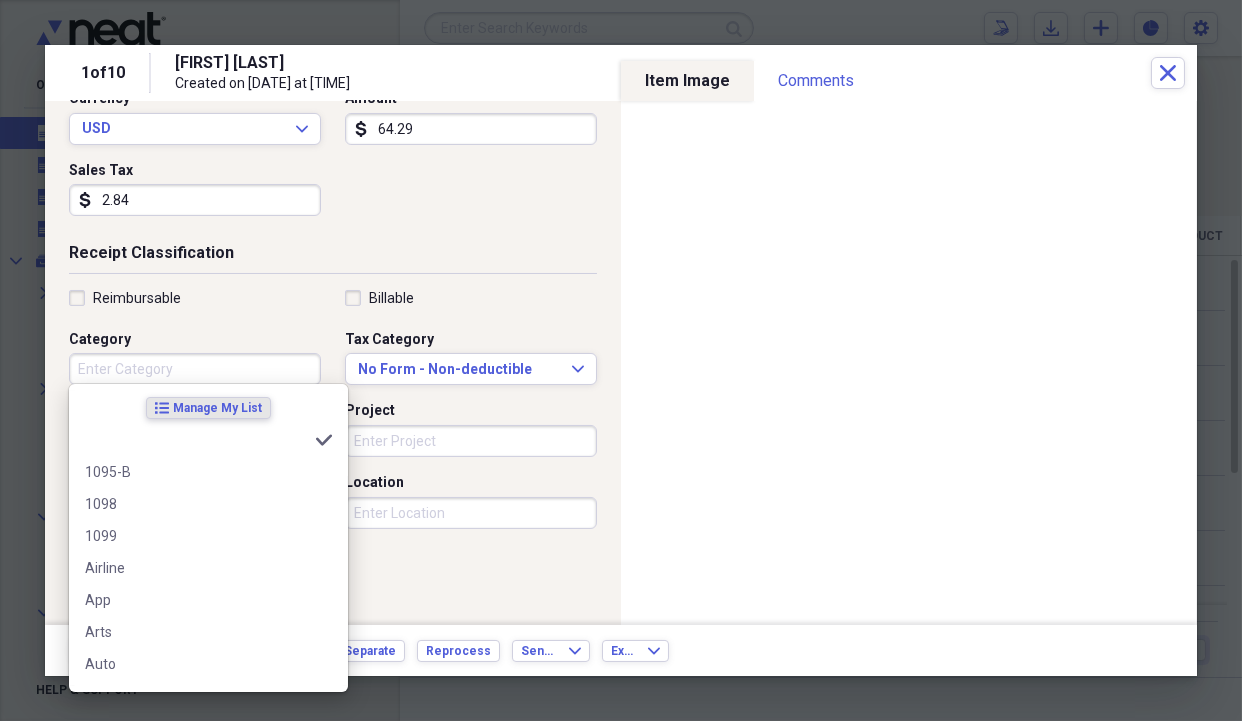 click on "Category" at bounding box center [195, 369] 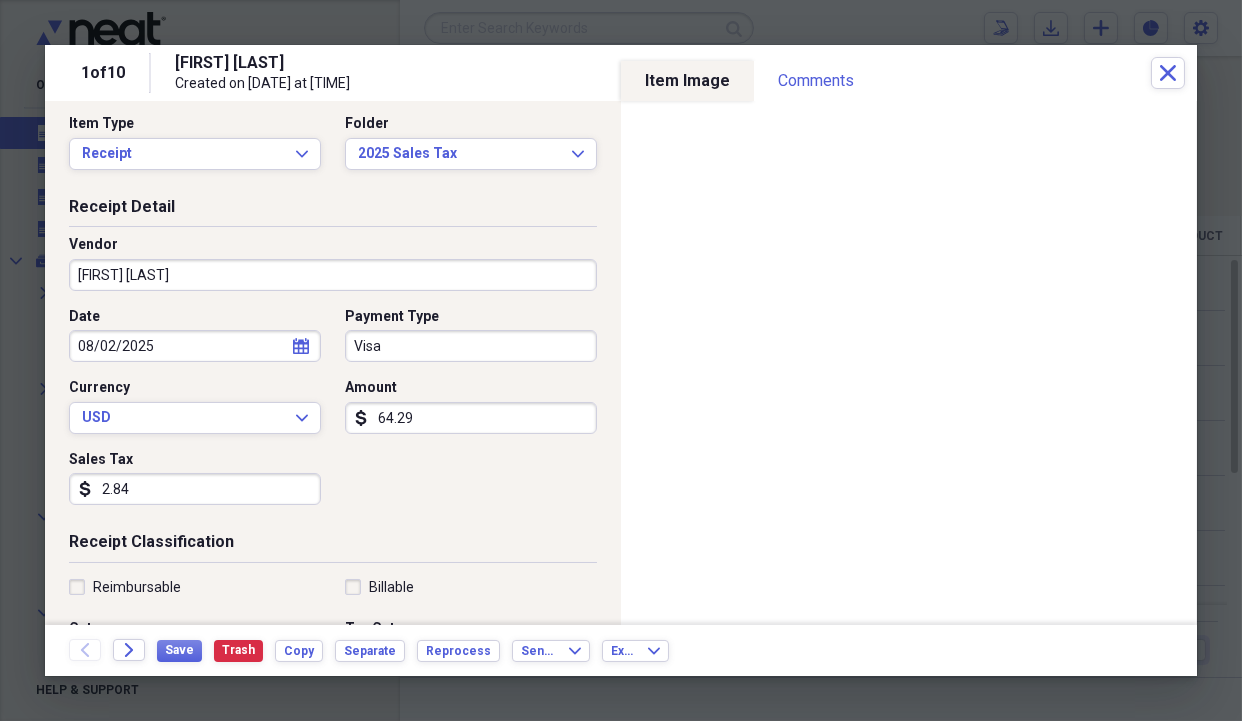 scroll, scrollTop: 0, scrollLeft: 0, axis: both 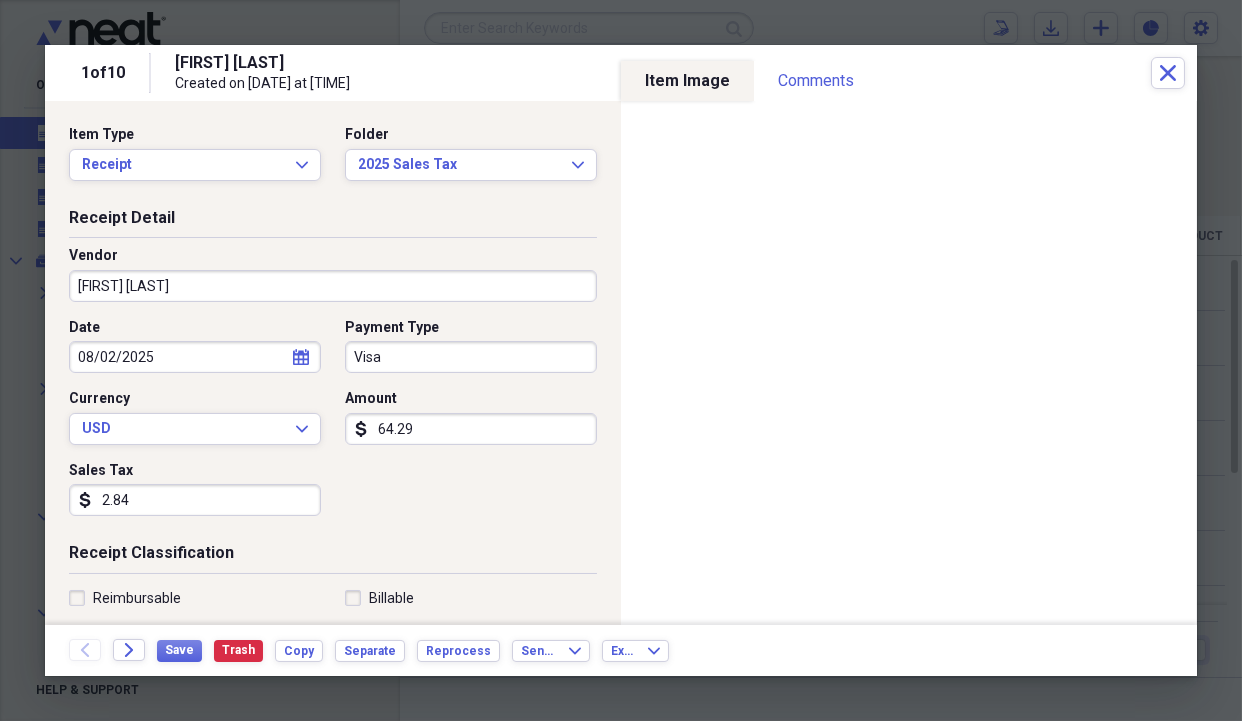 type 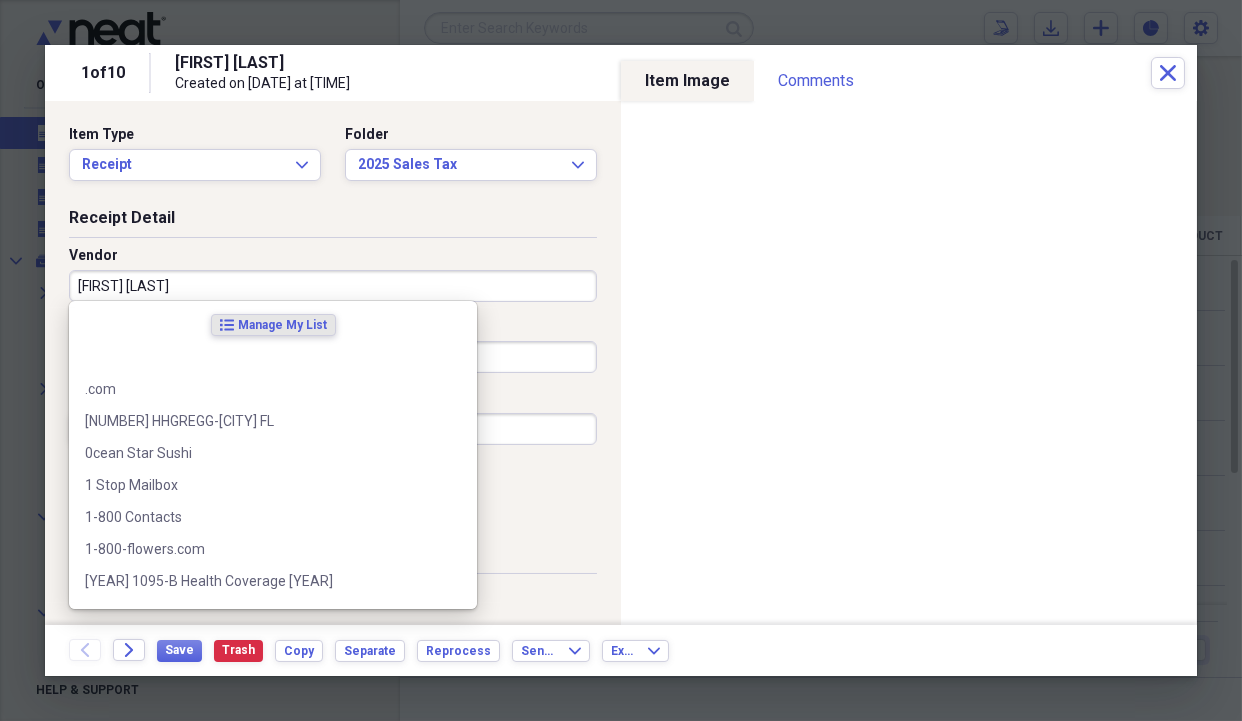 click on "[FIRST] [LAST]" at bounding box center [333, 286] 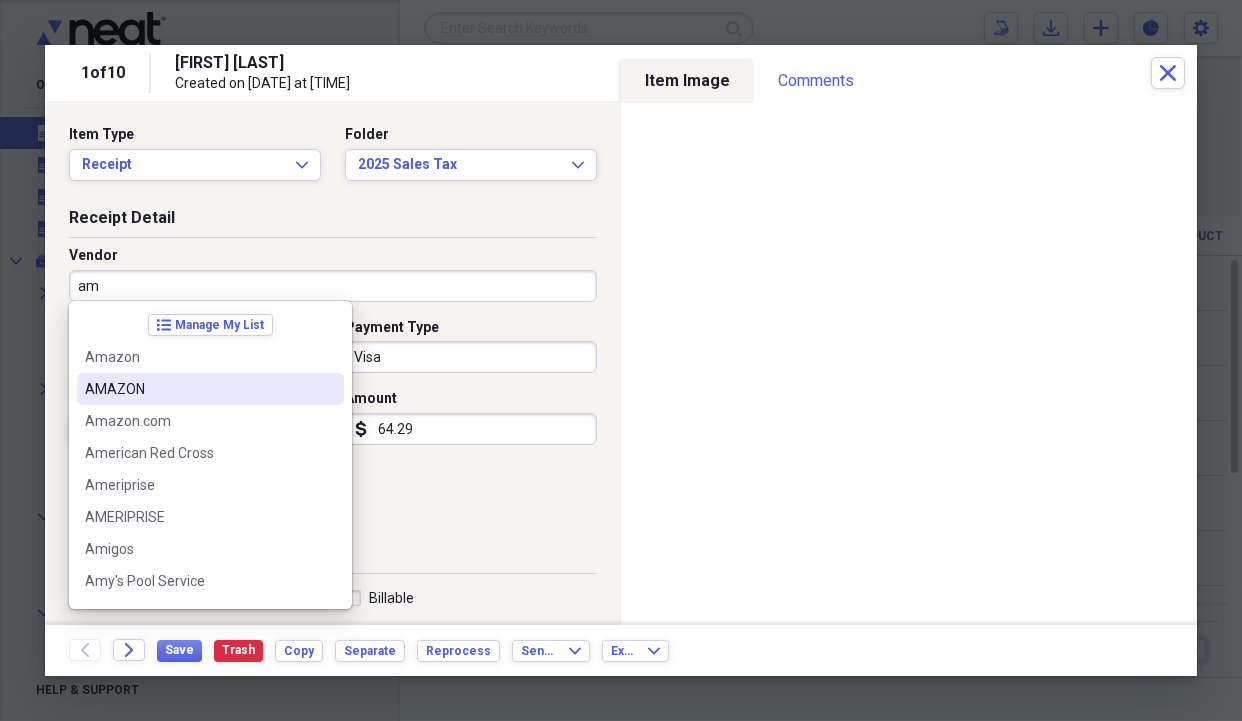 click on "AMAZON" at bounding box center (198, 389) 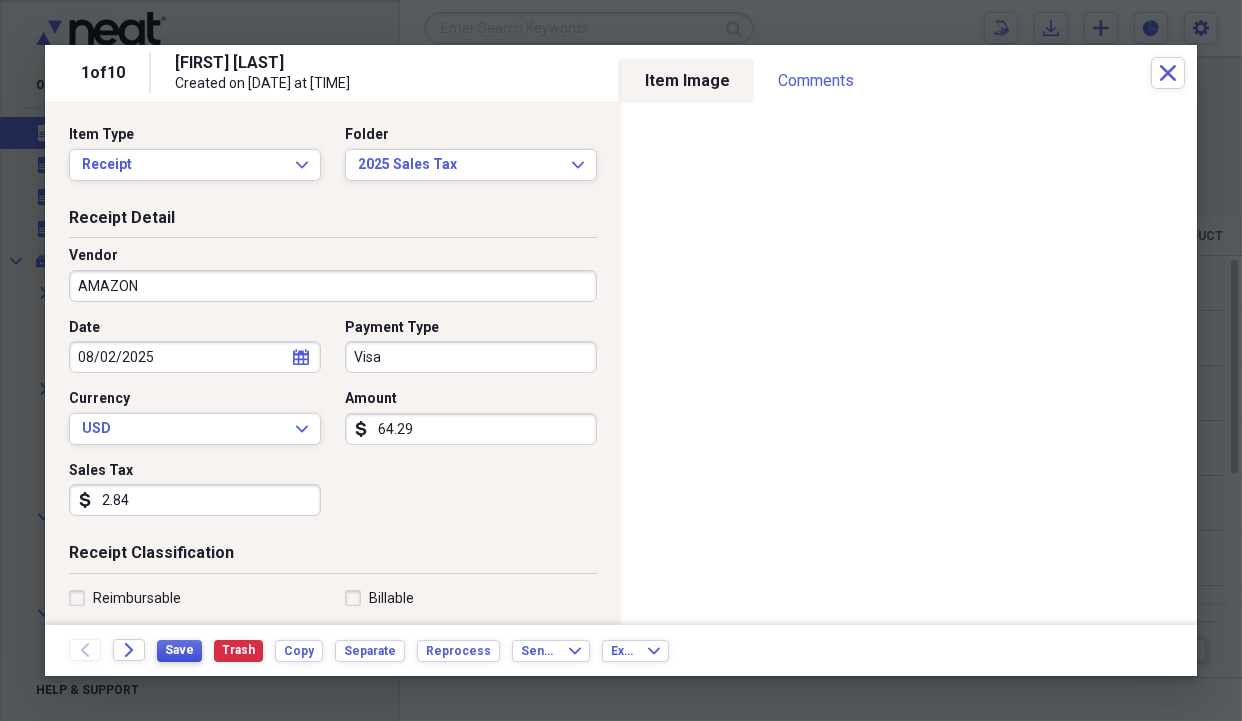 click on "Save" at bounding box center [179, 650] 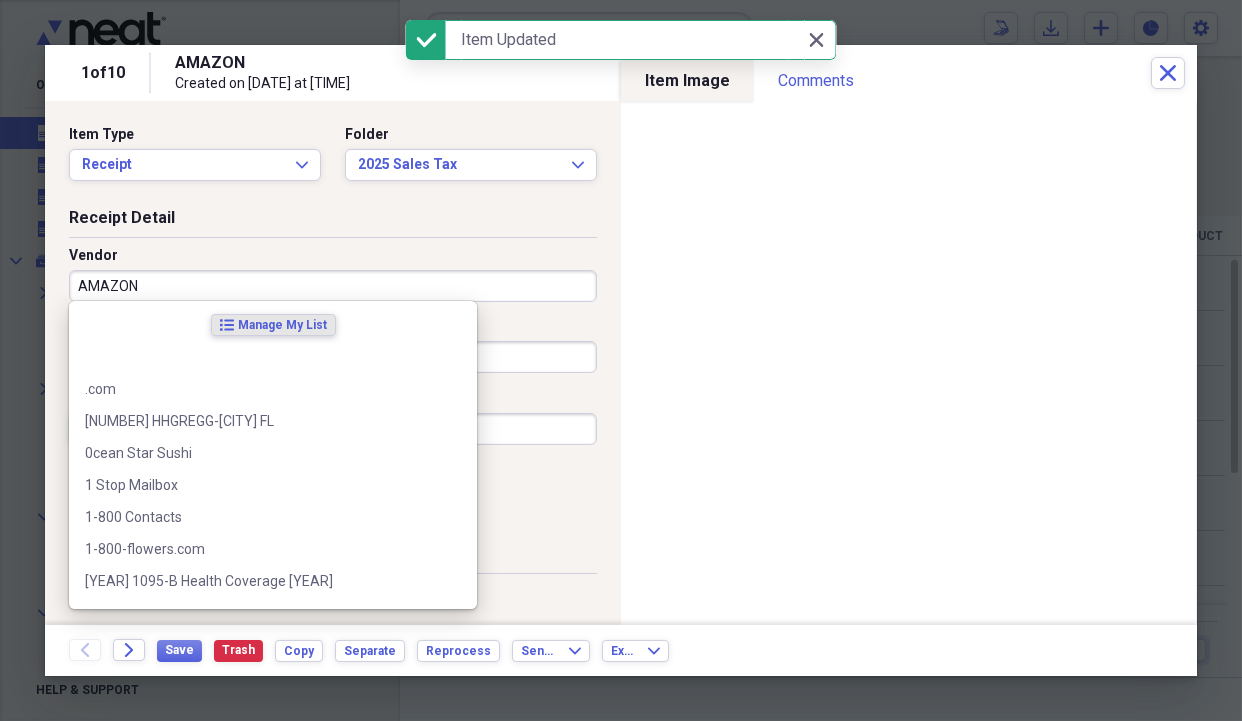 click on "AMAZON" at bounding box center [333, 286] 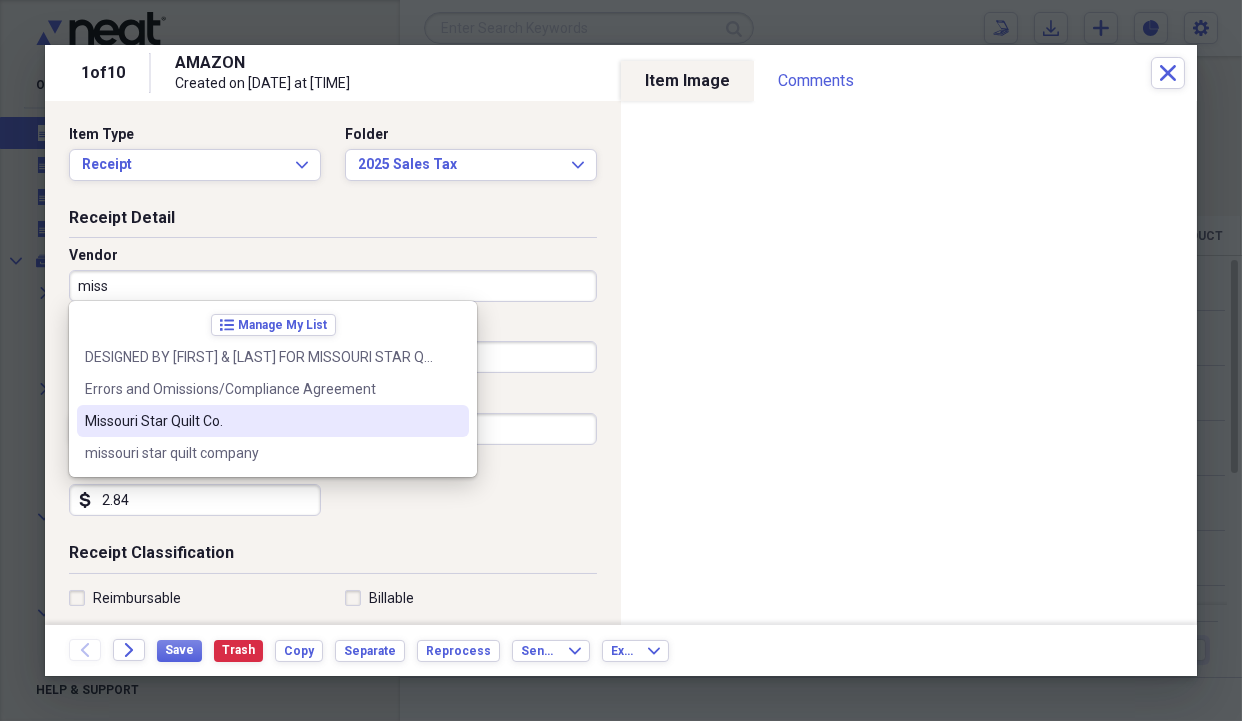 click on "Missouri Star Quilt Co." at bounding box center (261, 421) 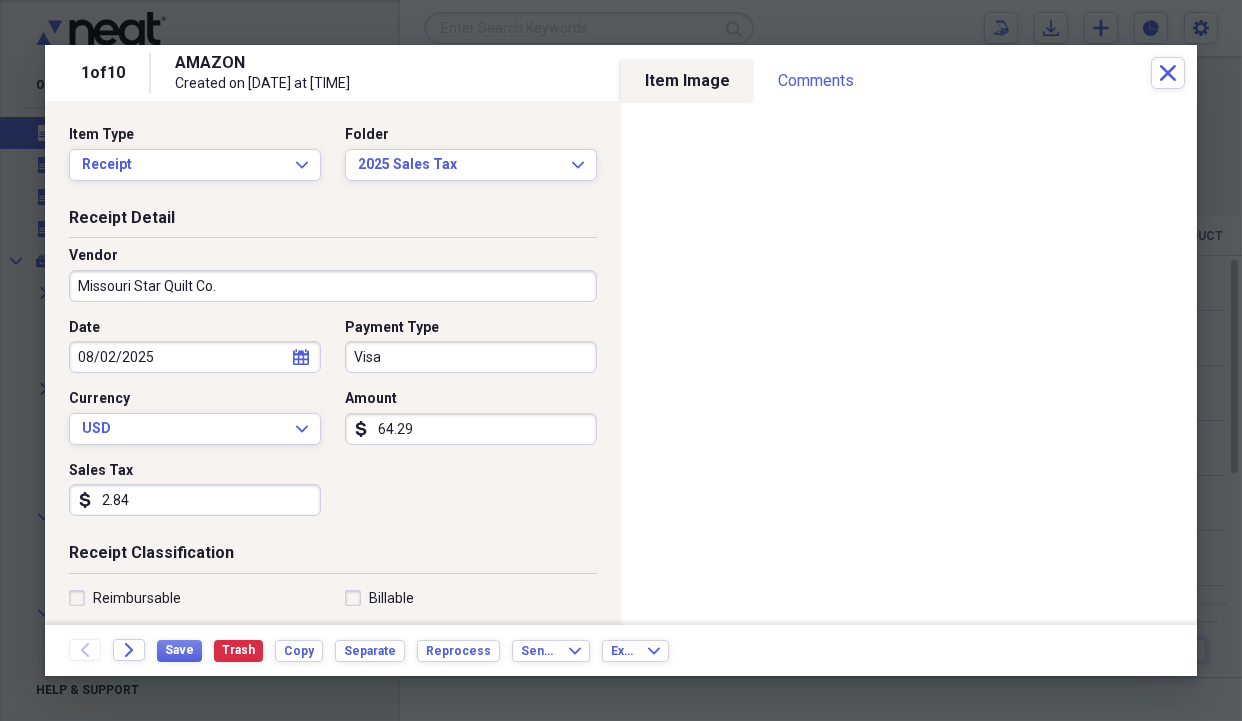 type on "Meals/Restaurant" 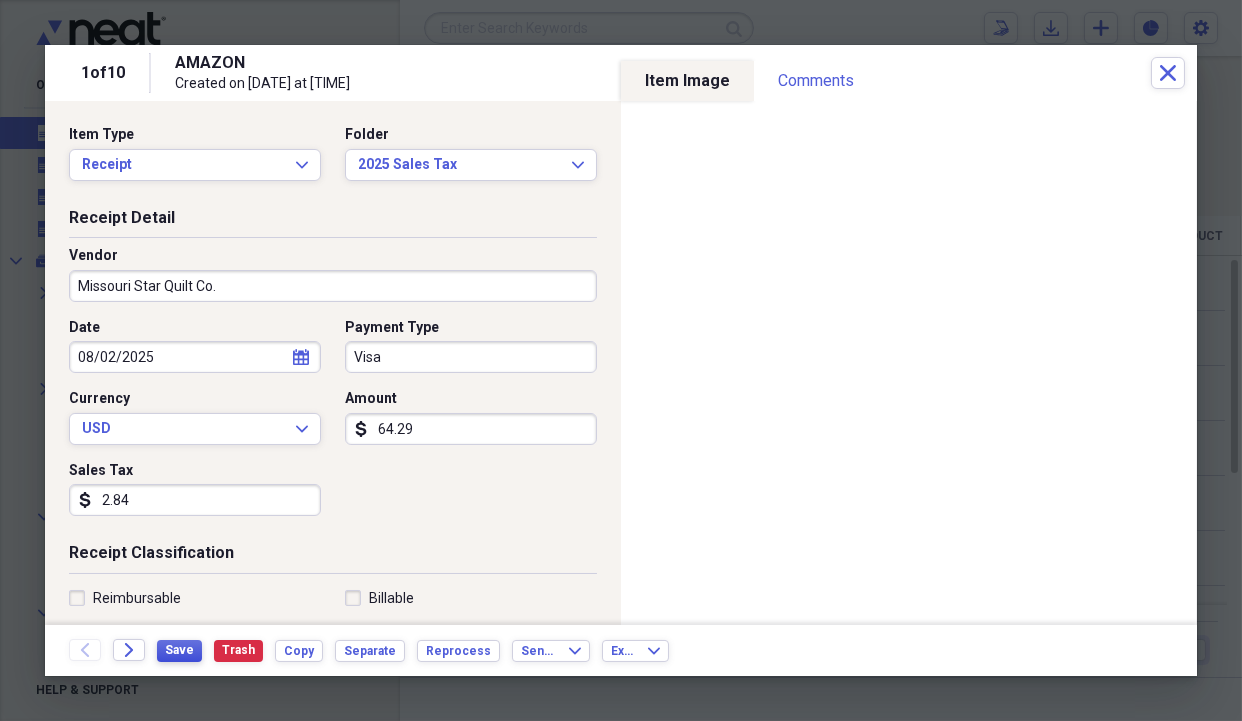 click on "Save" at bounding box center [179, 650] 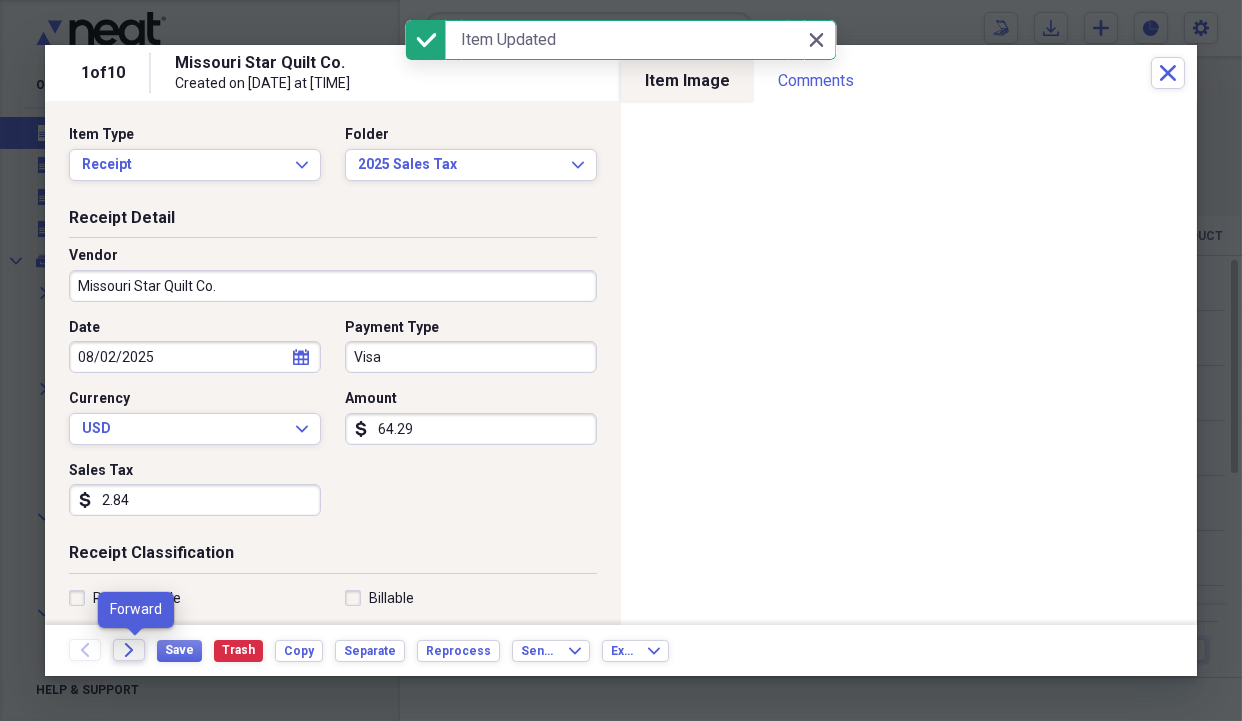 click on "Forward" 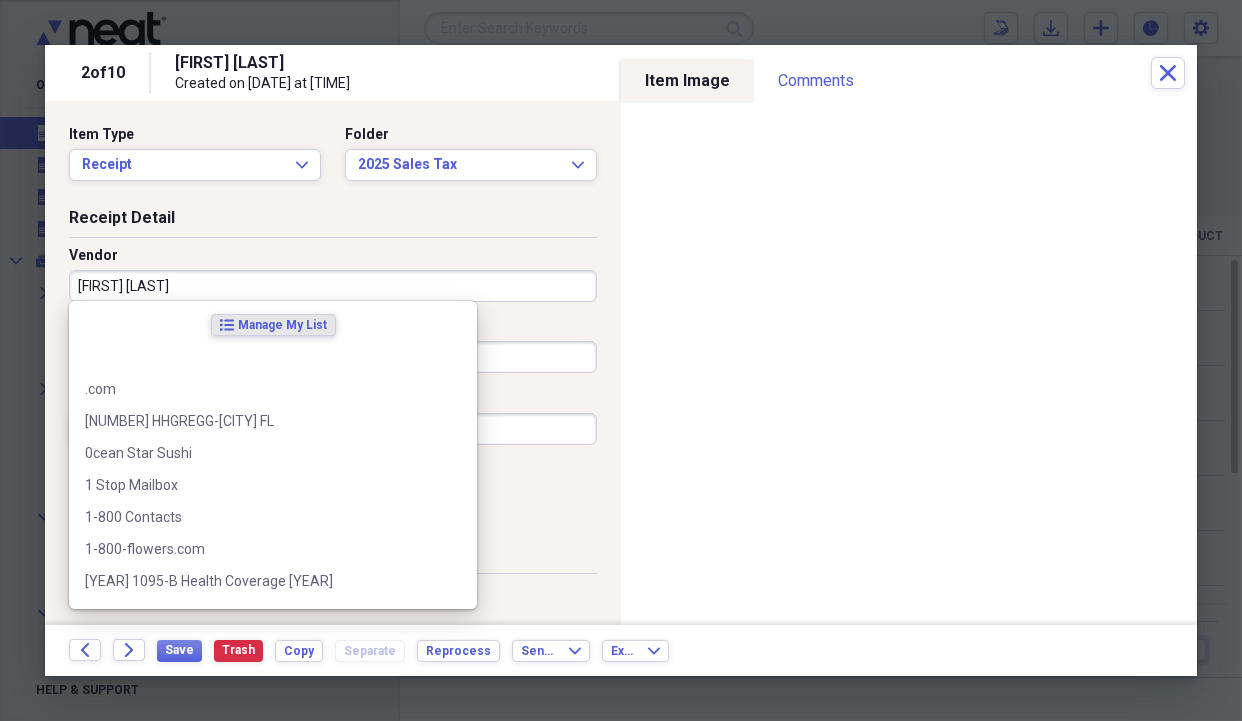 click on "[FIRST] [LAST]" at bounding box center [333, 286] 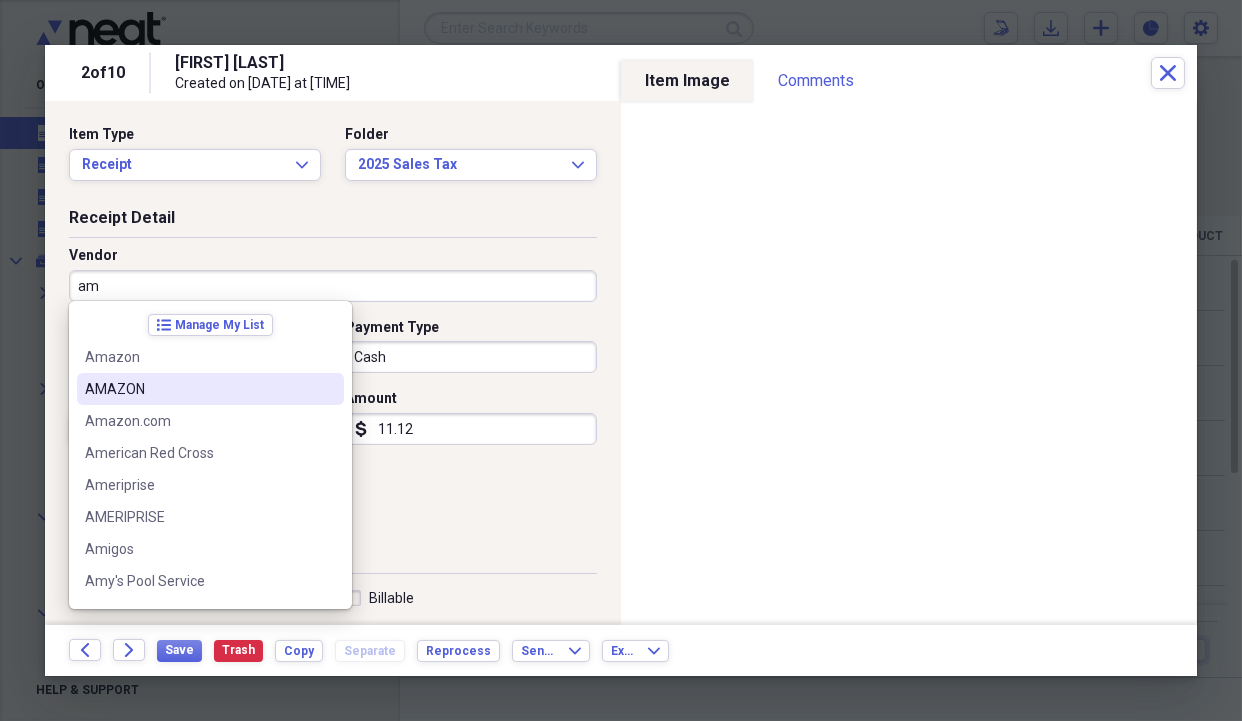 click on "AMAZON" at bounding box center (198, 389) 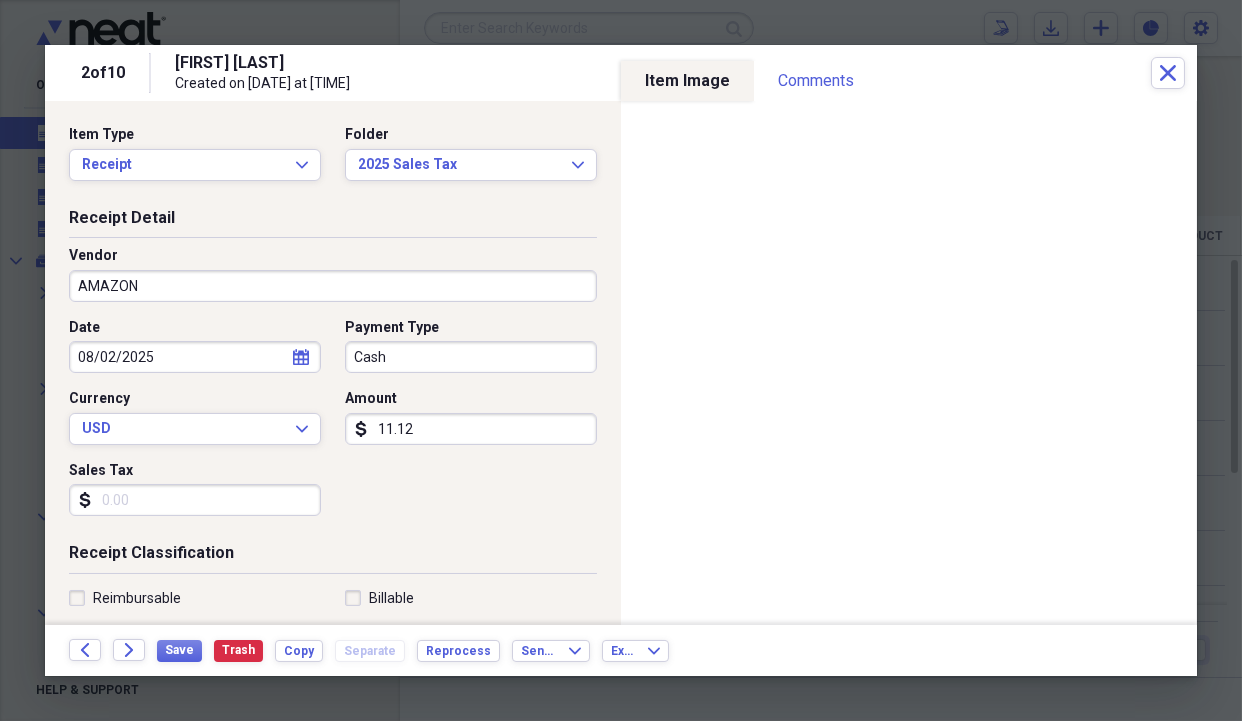 type on "Medical" 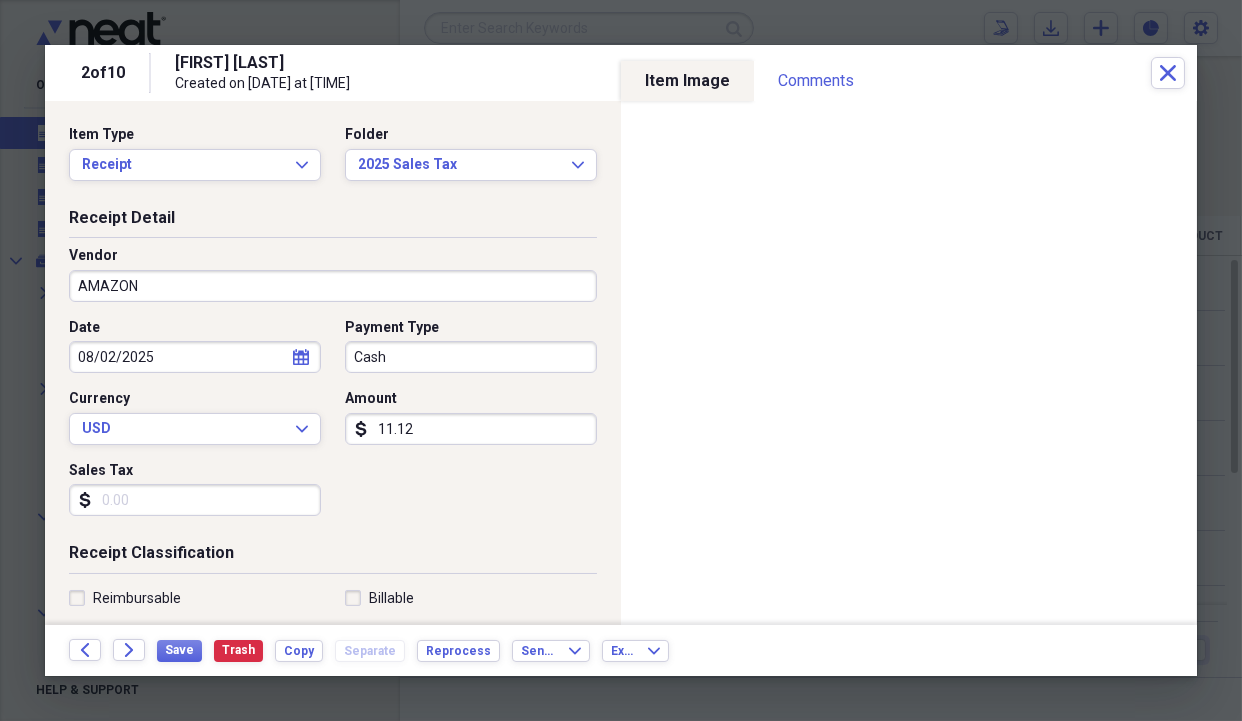 click on "Sales Tax" at bounding box center (195, 500) 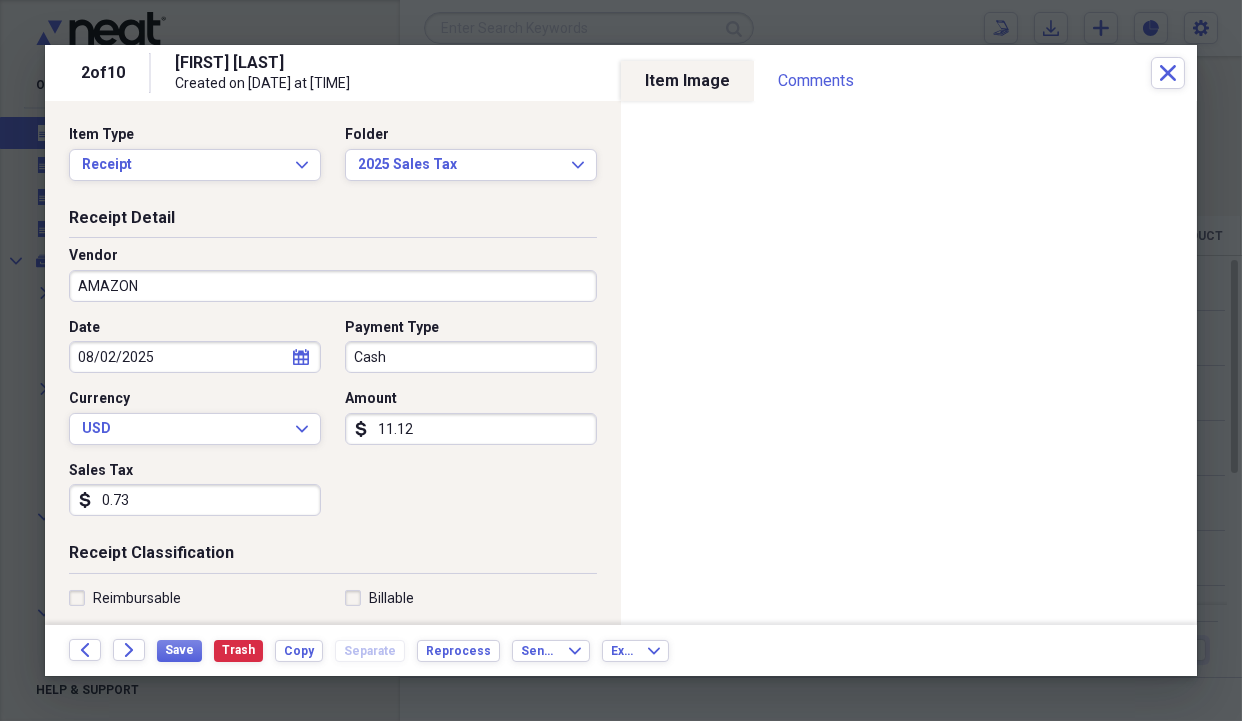 scroll, scrollTop: 100, scrollLeft: 0, axis: vertical 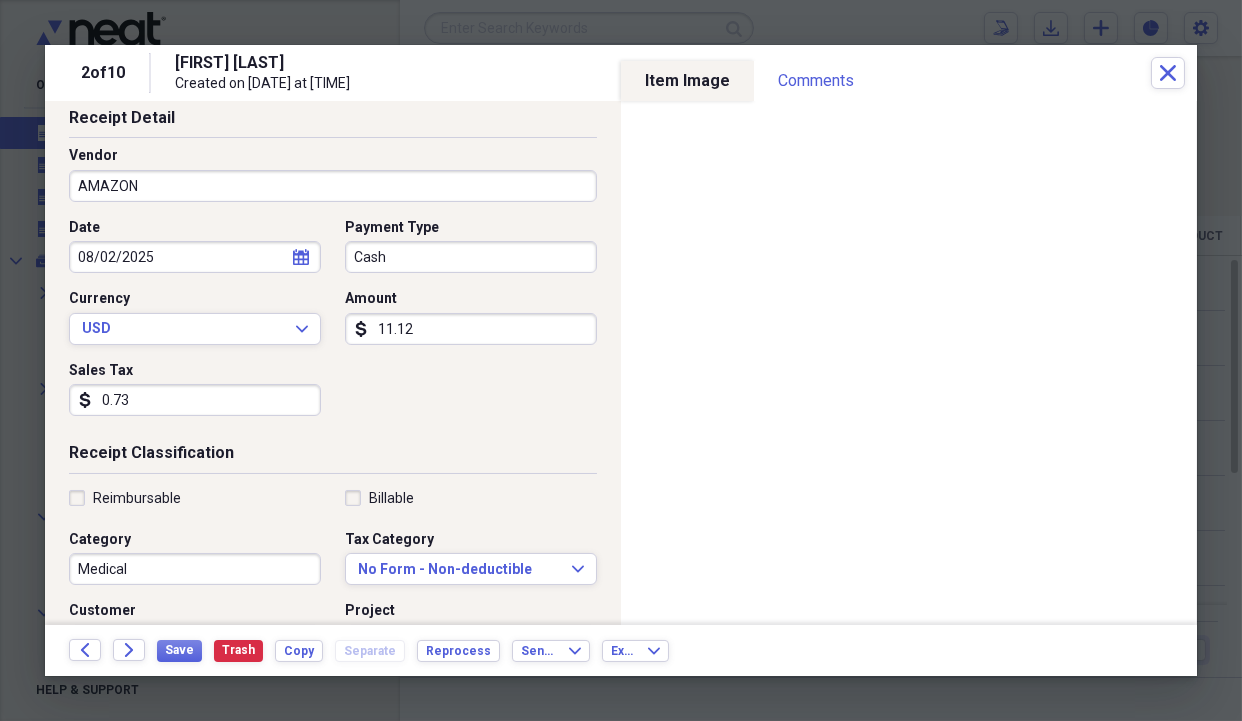 type on "0.73" 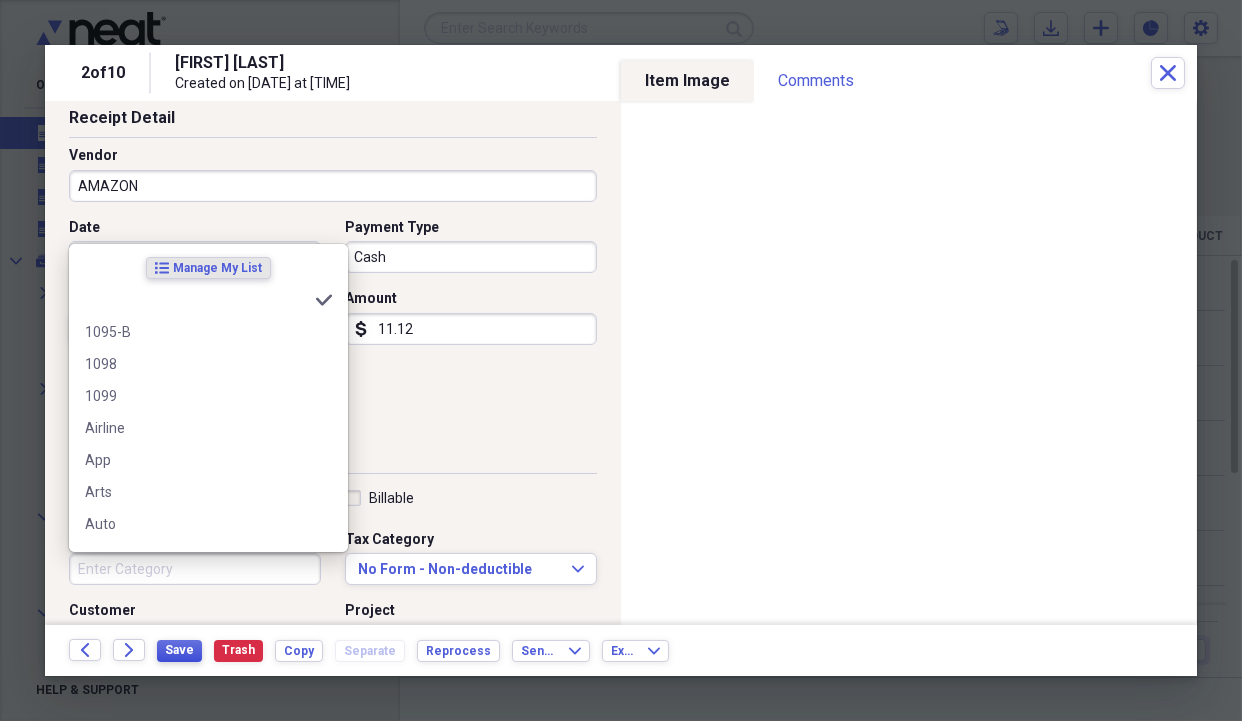 type 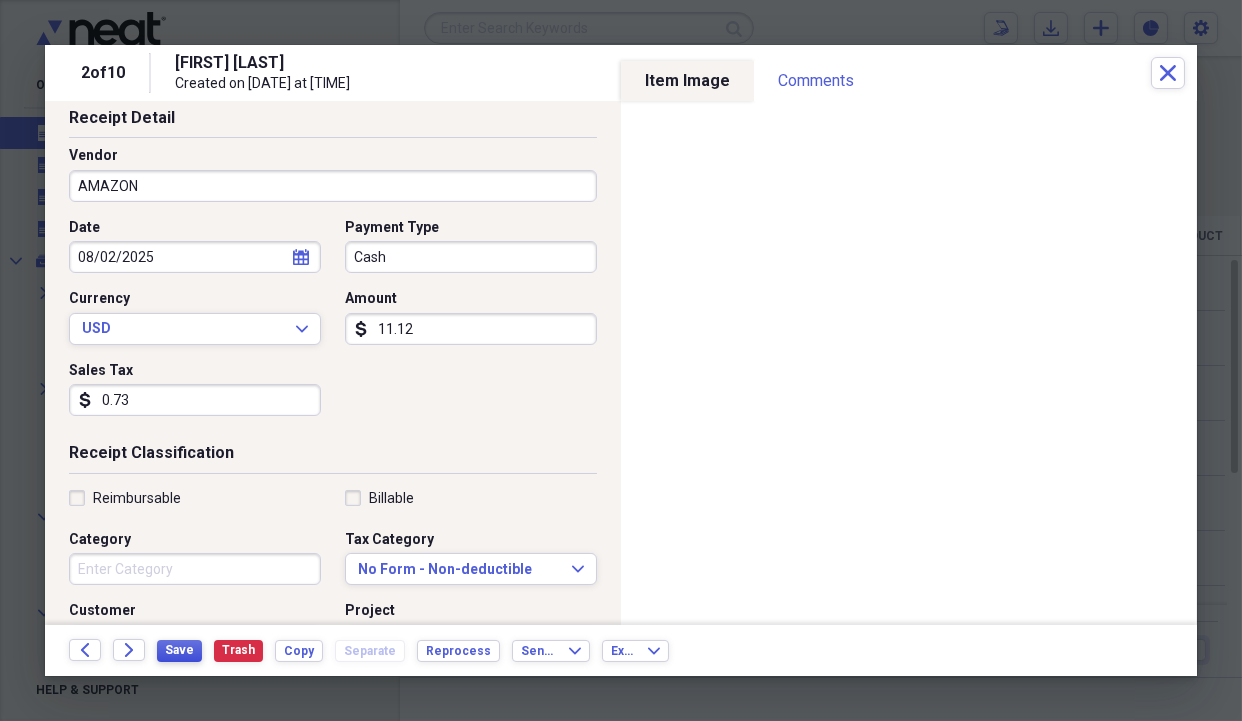 click on "Save" at bounding box center [179, 650] 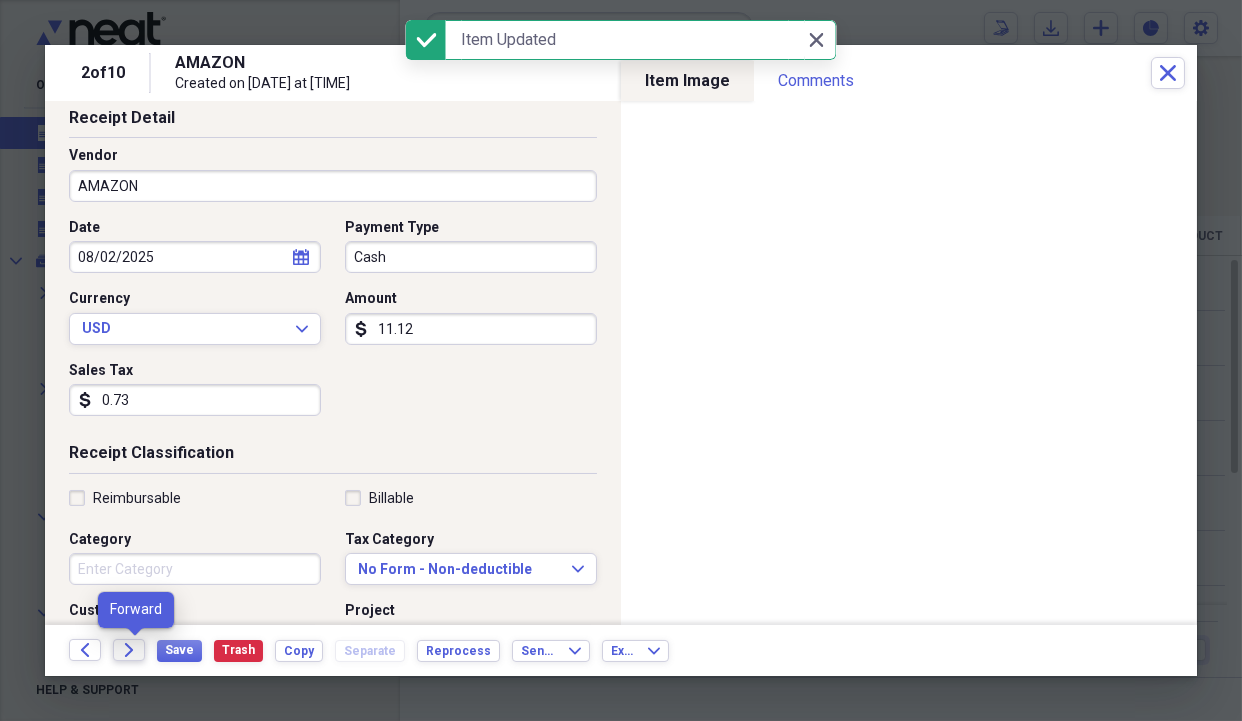 click on "Forward" 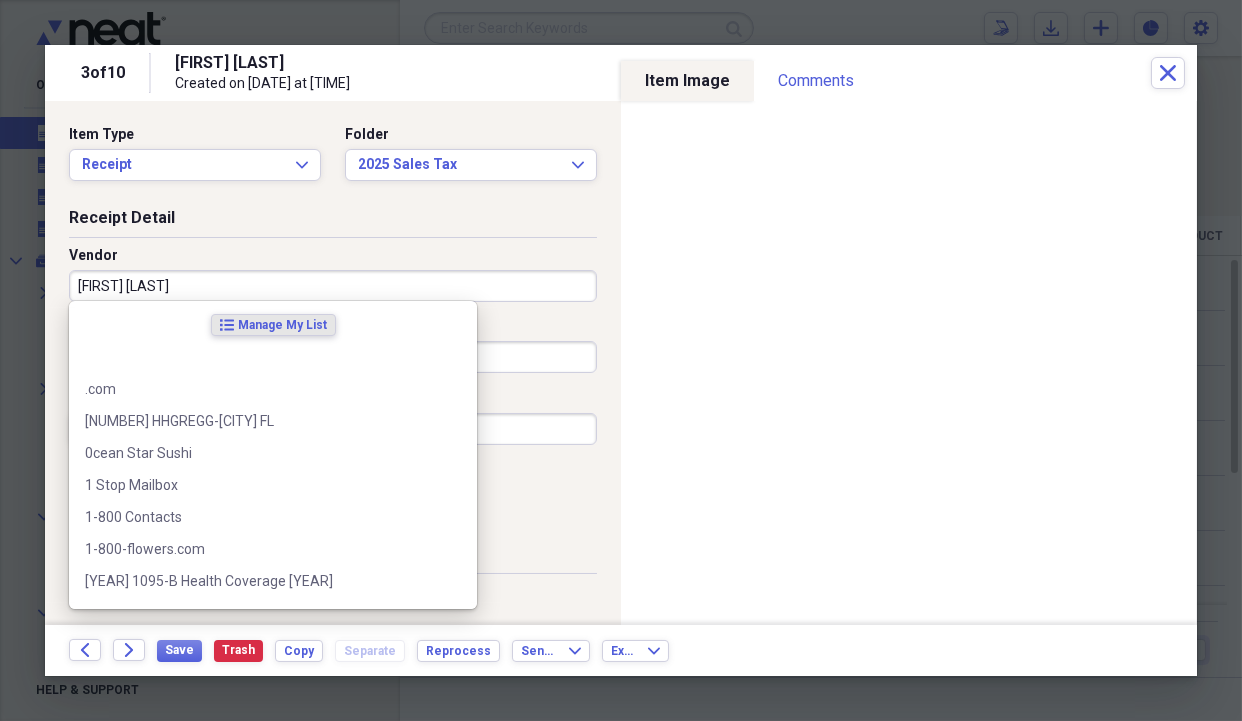 click on "[FIRST] [LAST]" at bounding box center [333, 286] 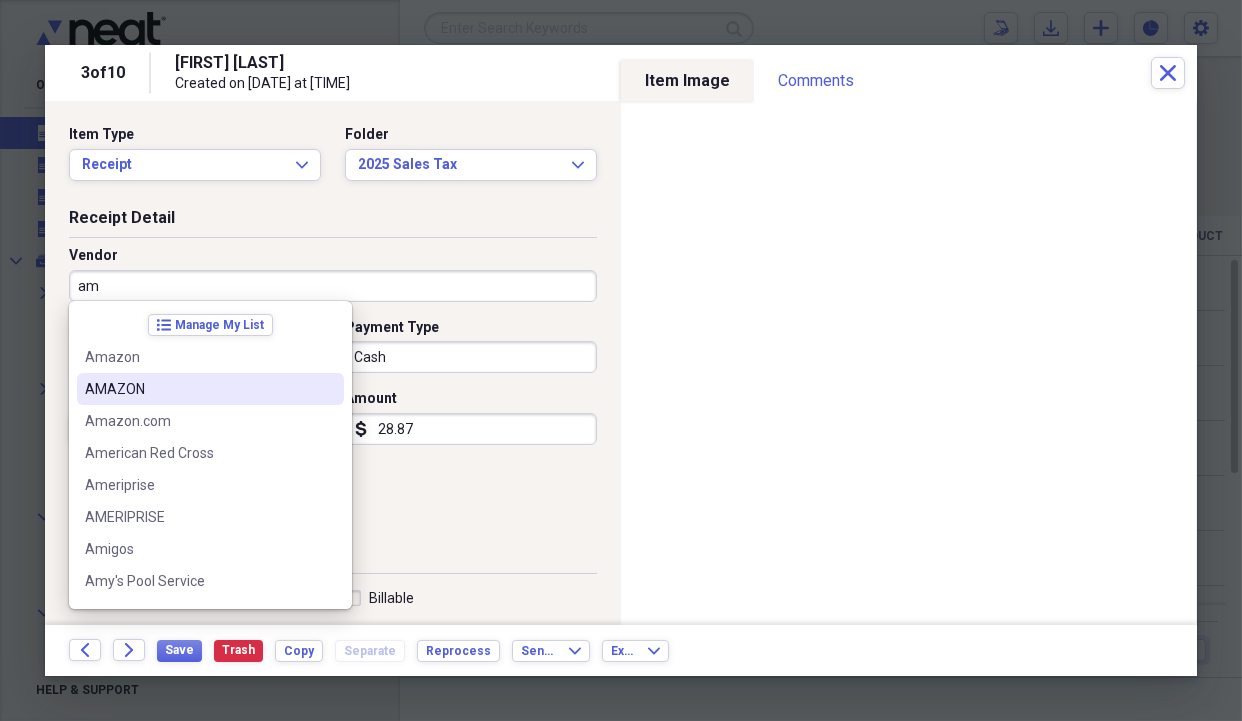 click on "AMAZON" at bounding box center [198, 389] 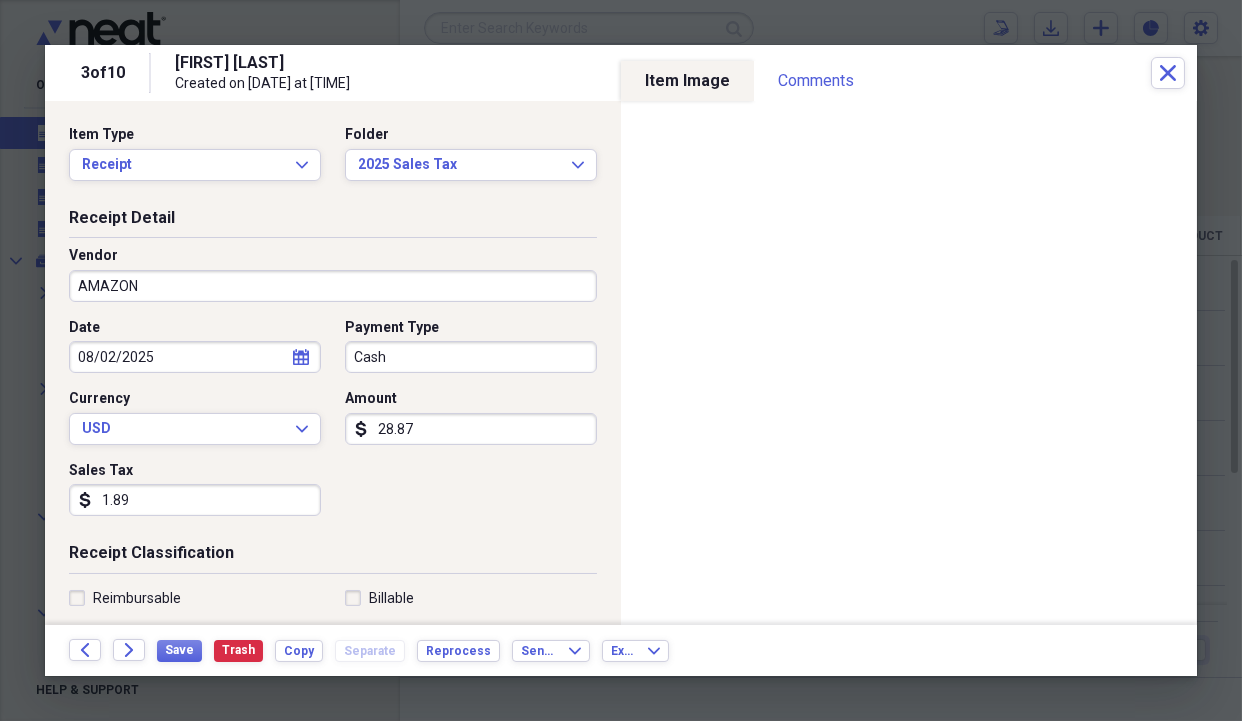 type on "Medical" 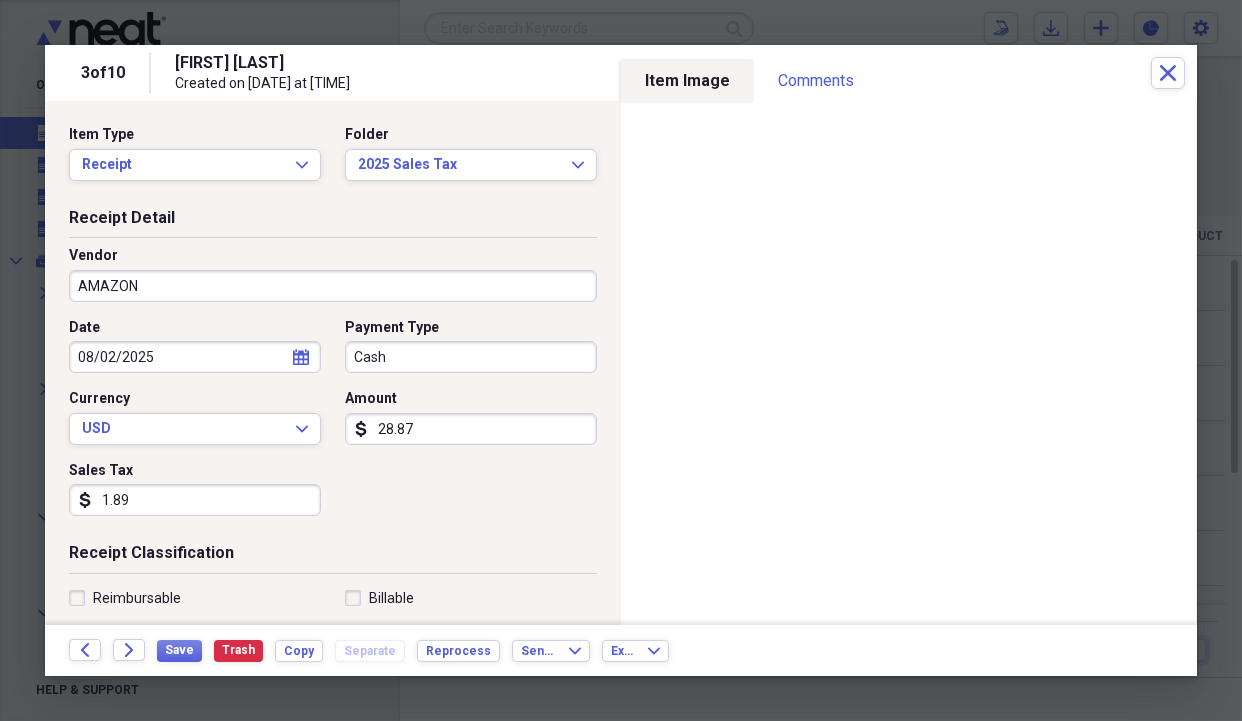 scroll, scrollTop: 200, scrollLeft: 0, axis: vertical 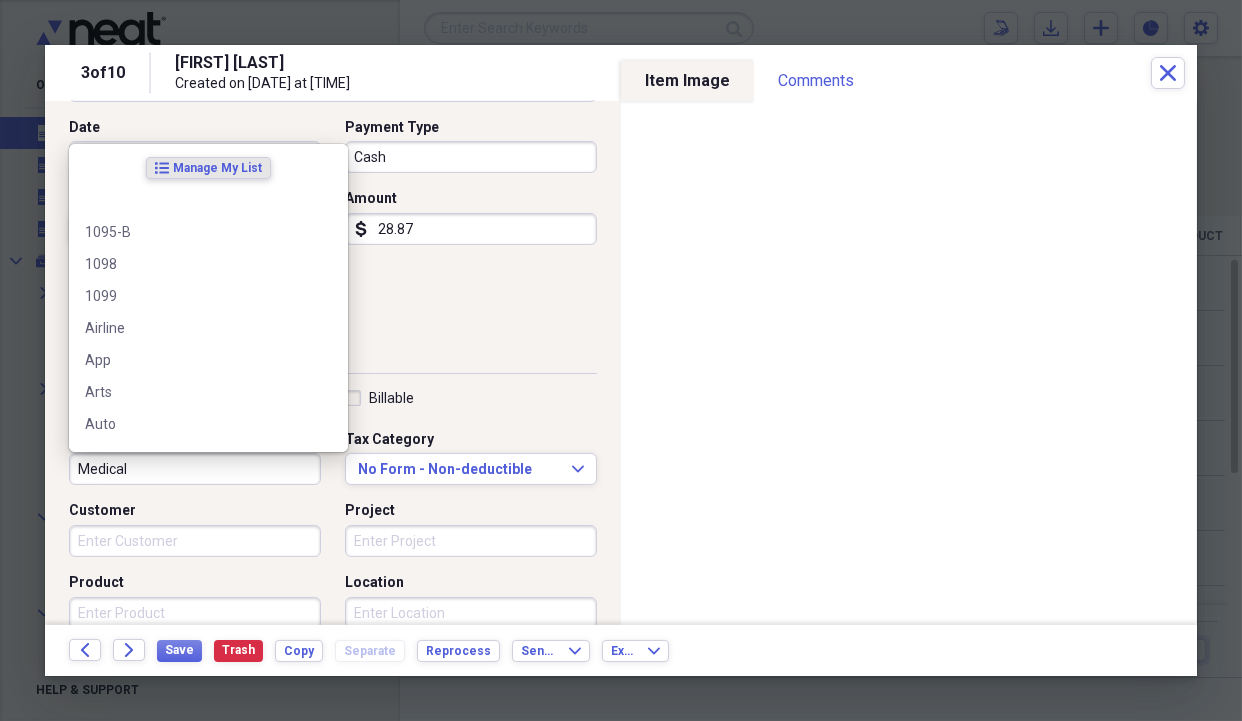 click on "Medical" at bounding box center [195, 469] 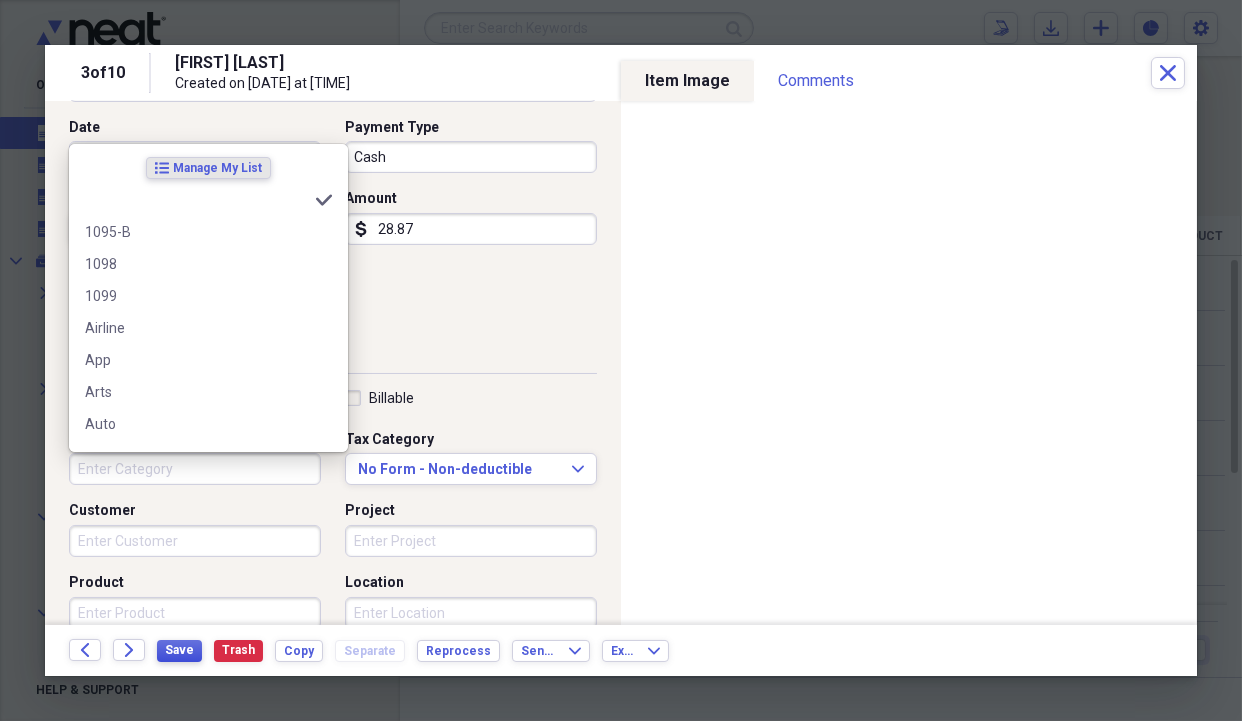 type 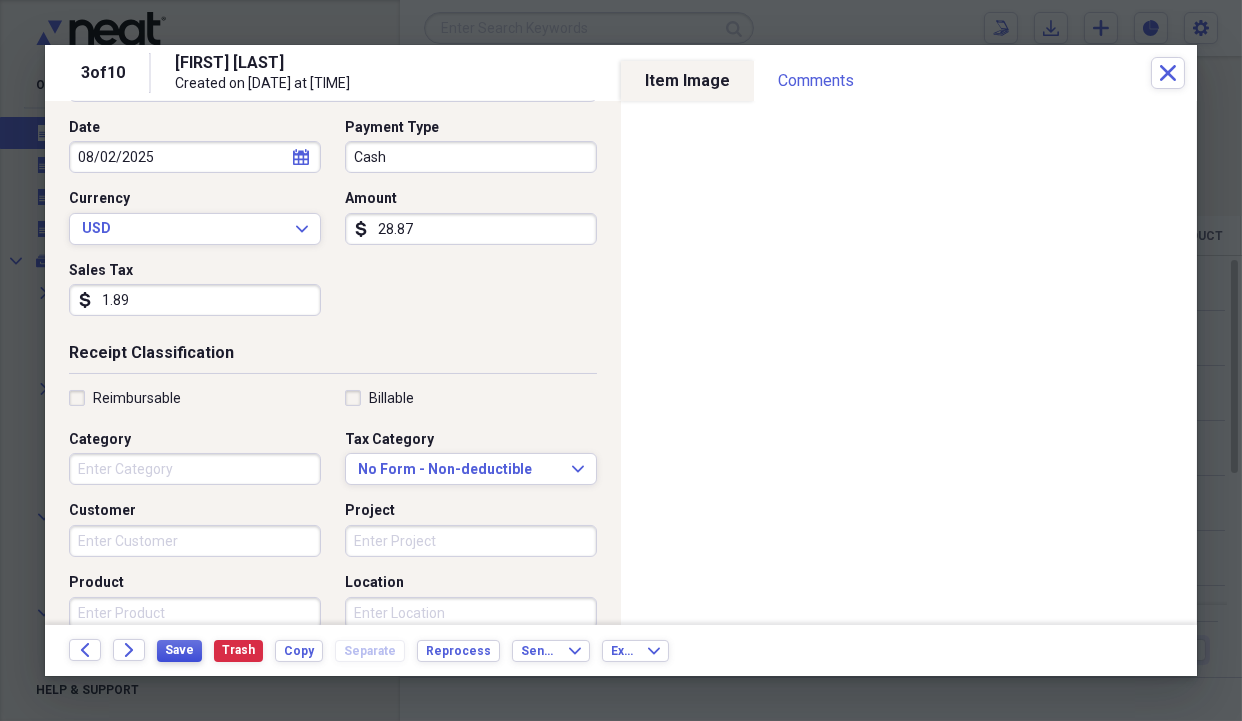 click on "Save" at bounding box center (179, 650) 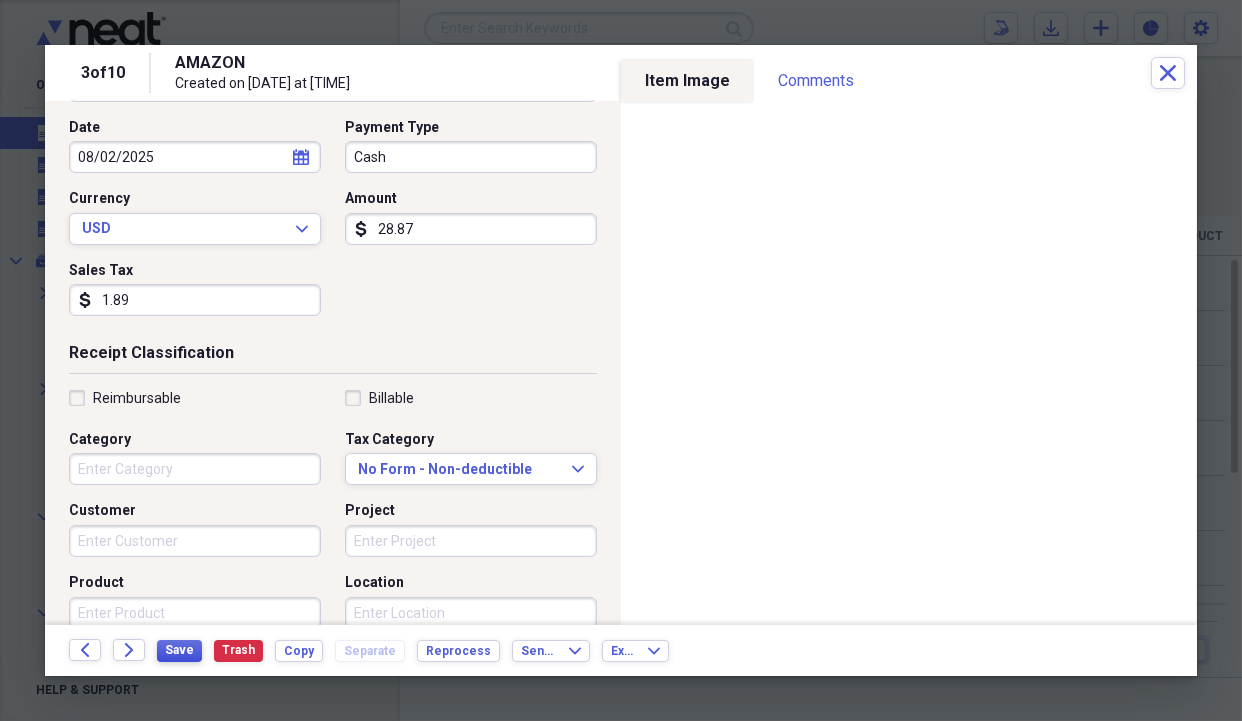 click on "Save" at bounding box center [179, 650] 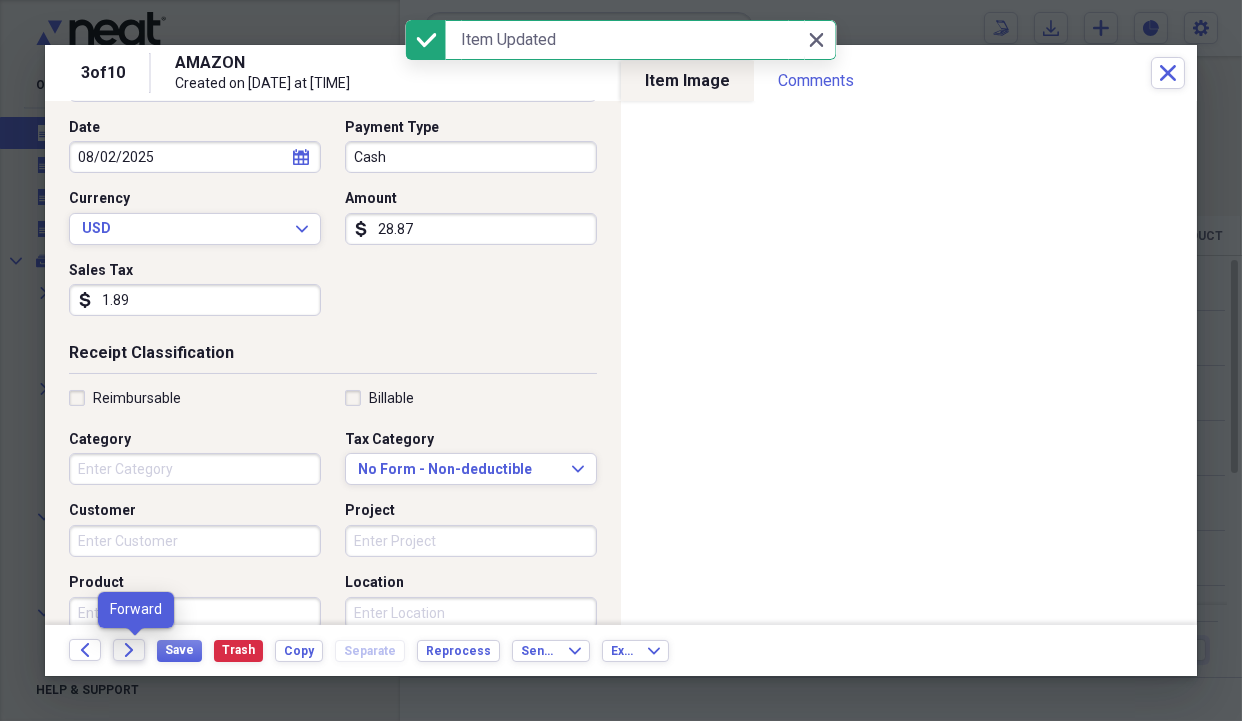 click on "Forward" 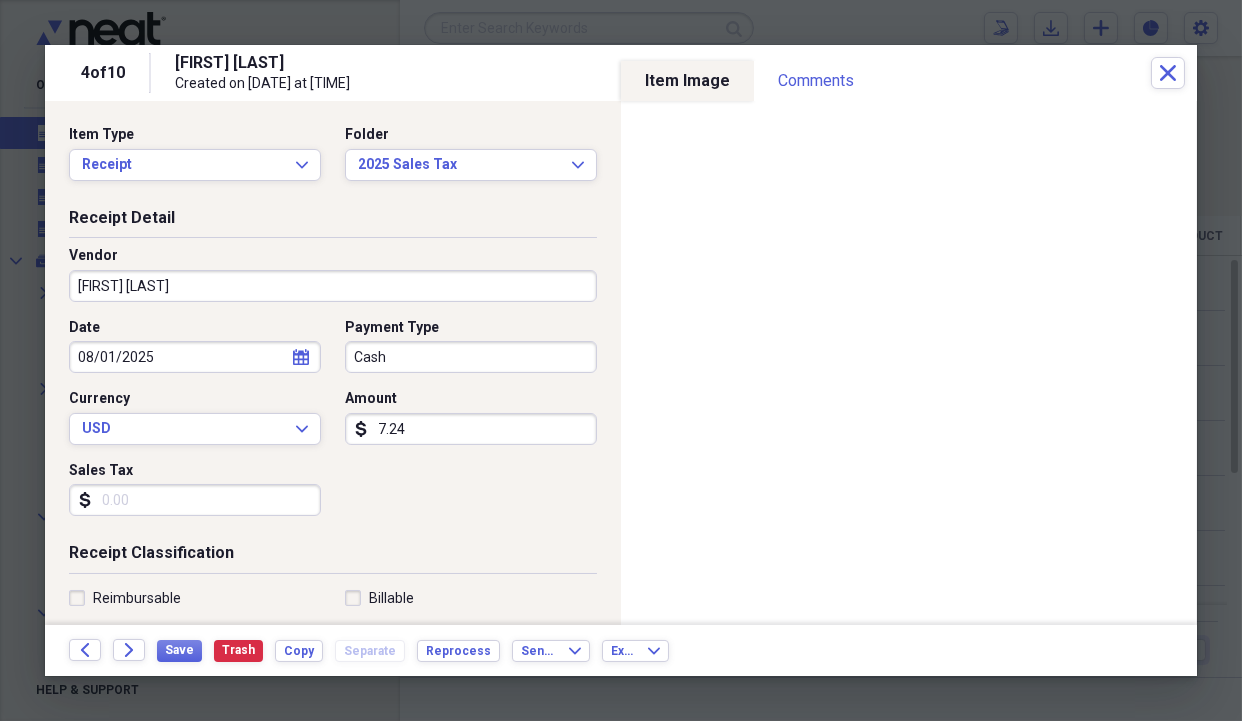 click on "[FIRST] [LAST]" at bounding box center [333, 286] 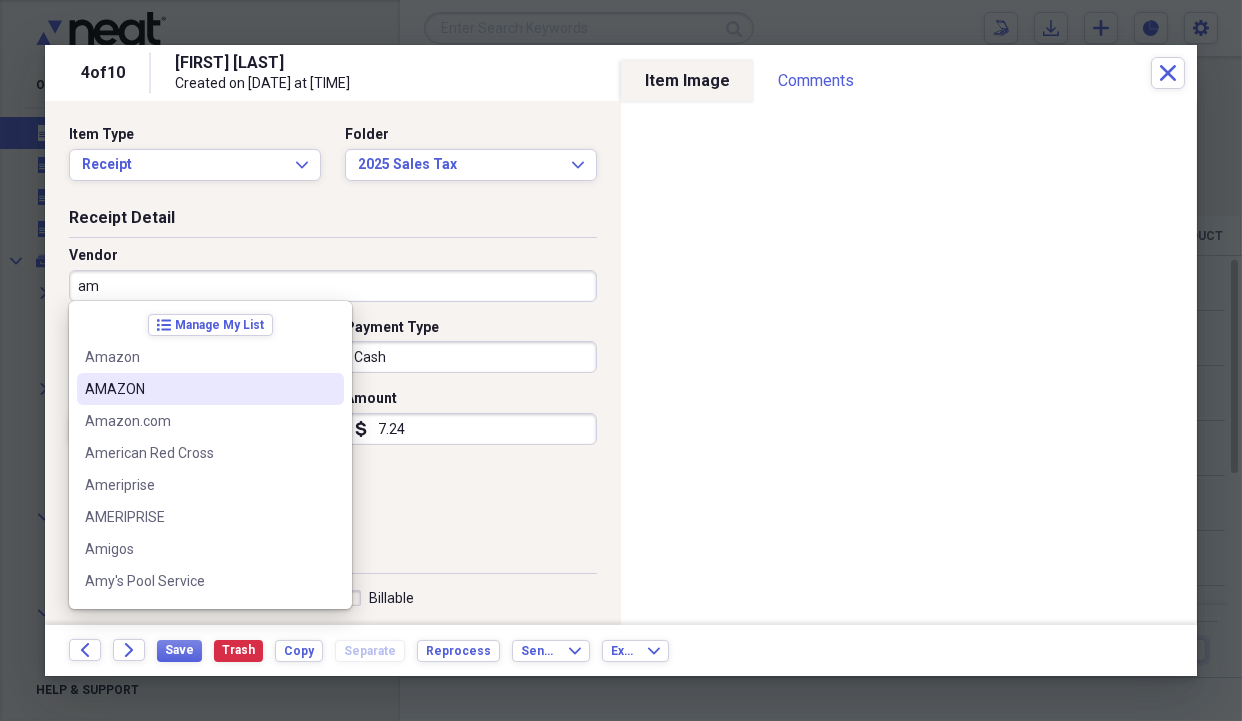 click on "AMAZON" at bounding box center (198, 389) 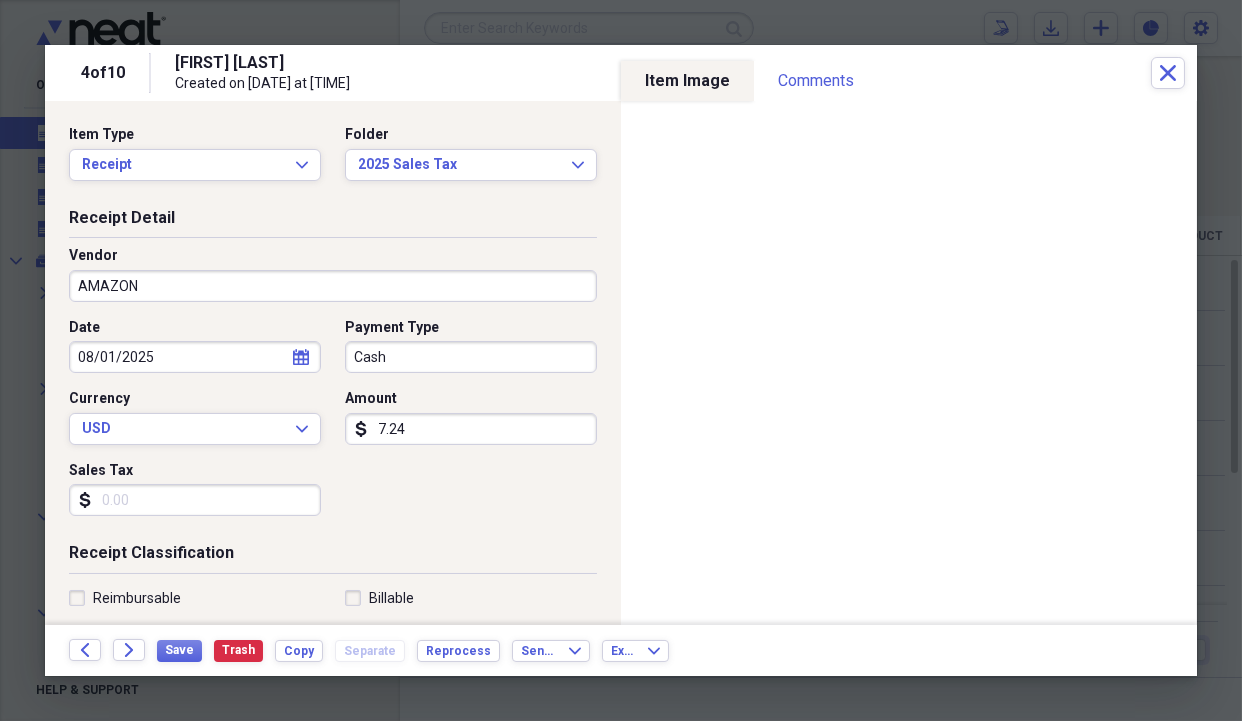 type on "Medical" 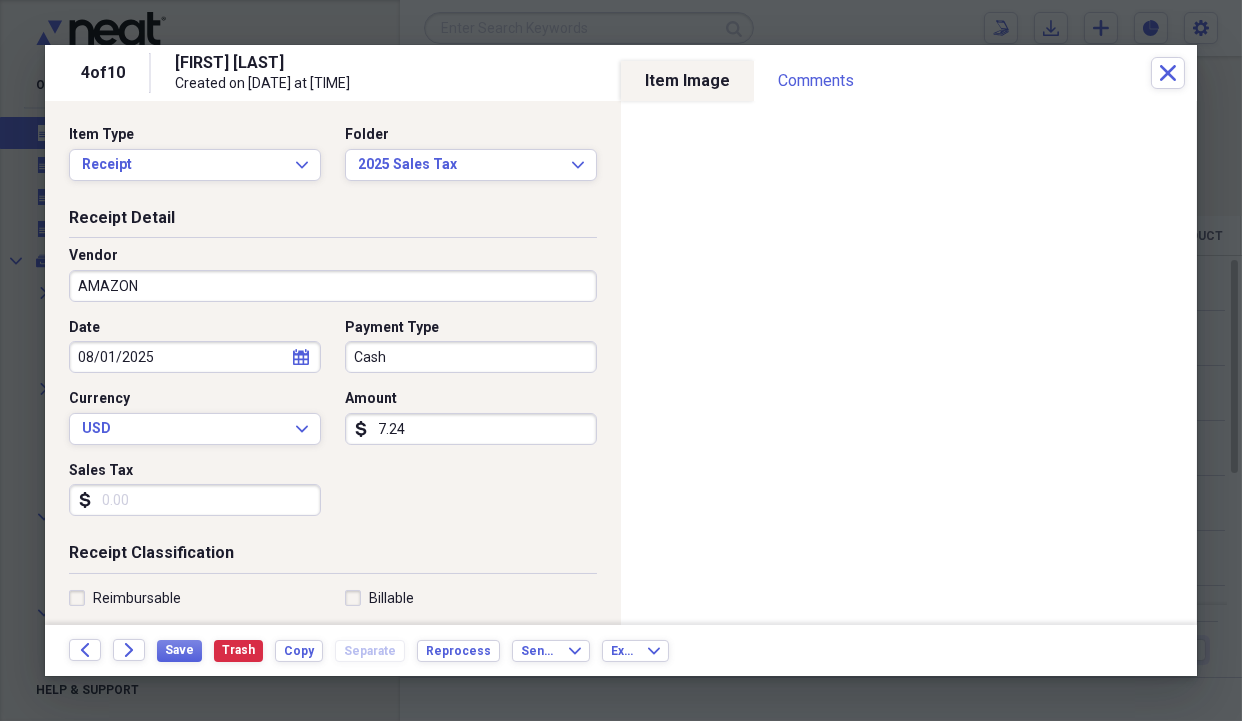 click on "Sales Tax" at bounding box center [195, 500] 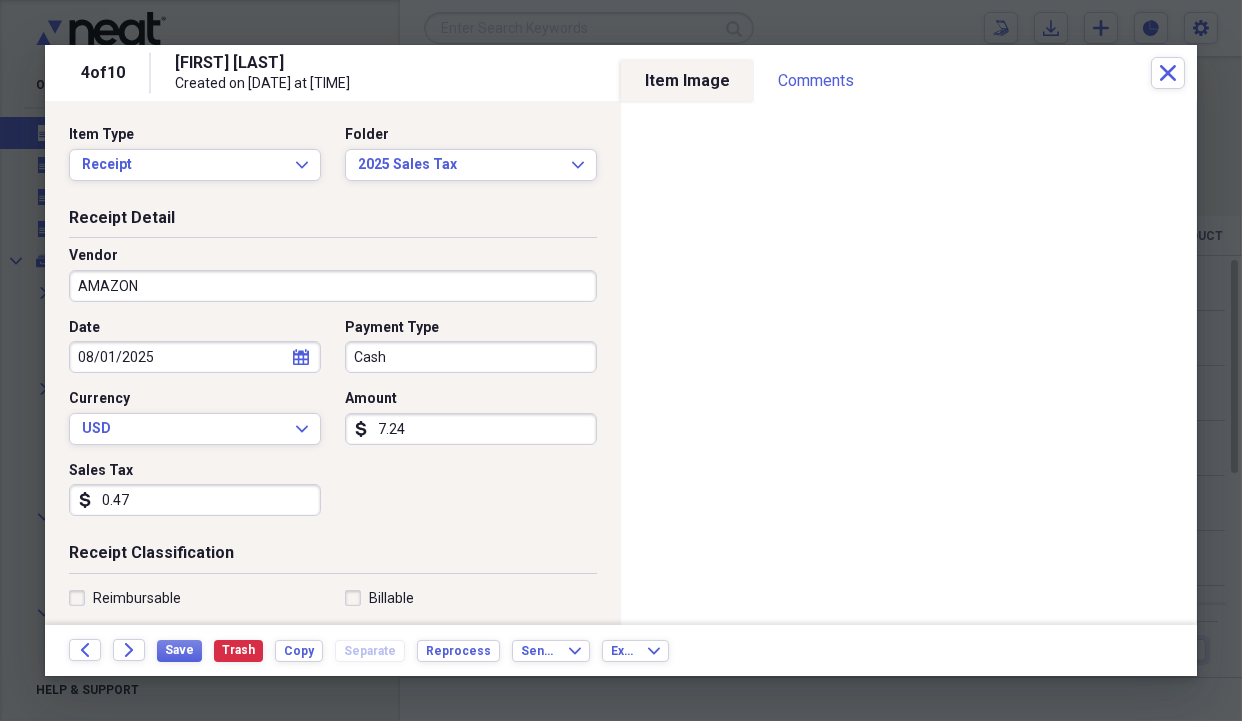 scroll, scrollTop: 200, scrollLeft: 0, axis: vertical 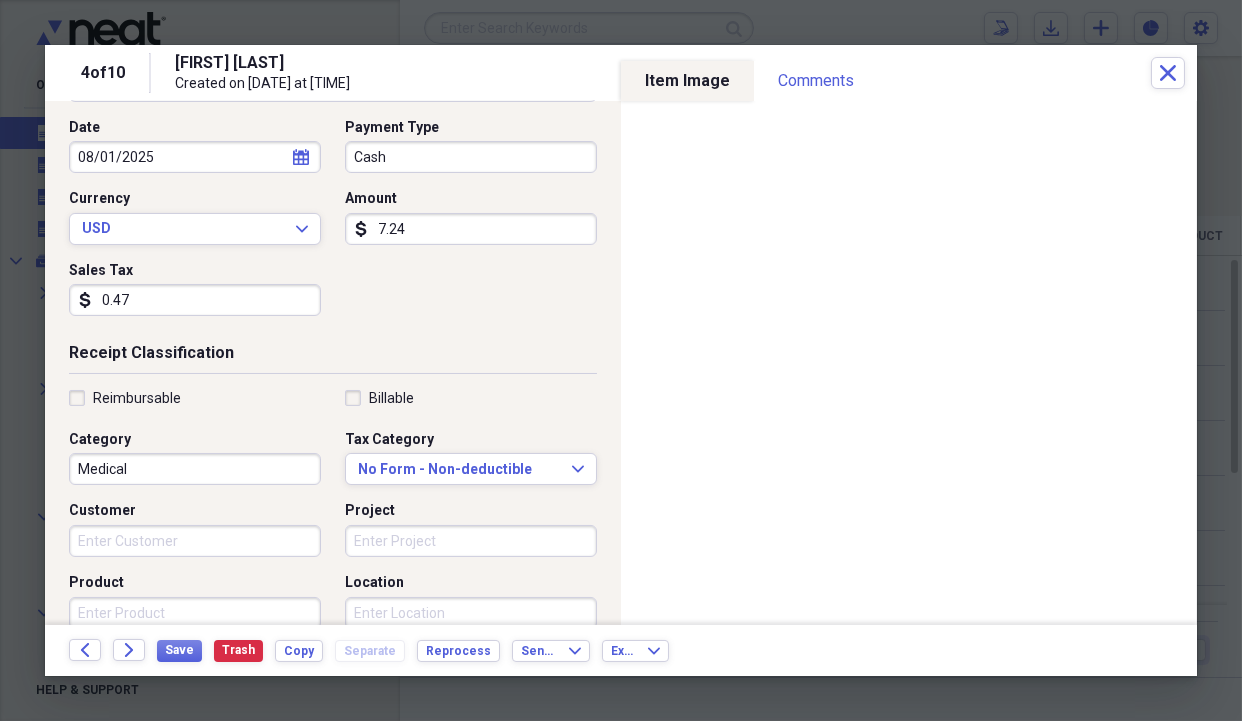 type on "0.47" 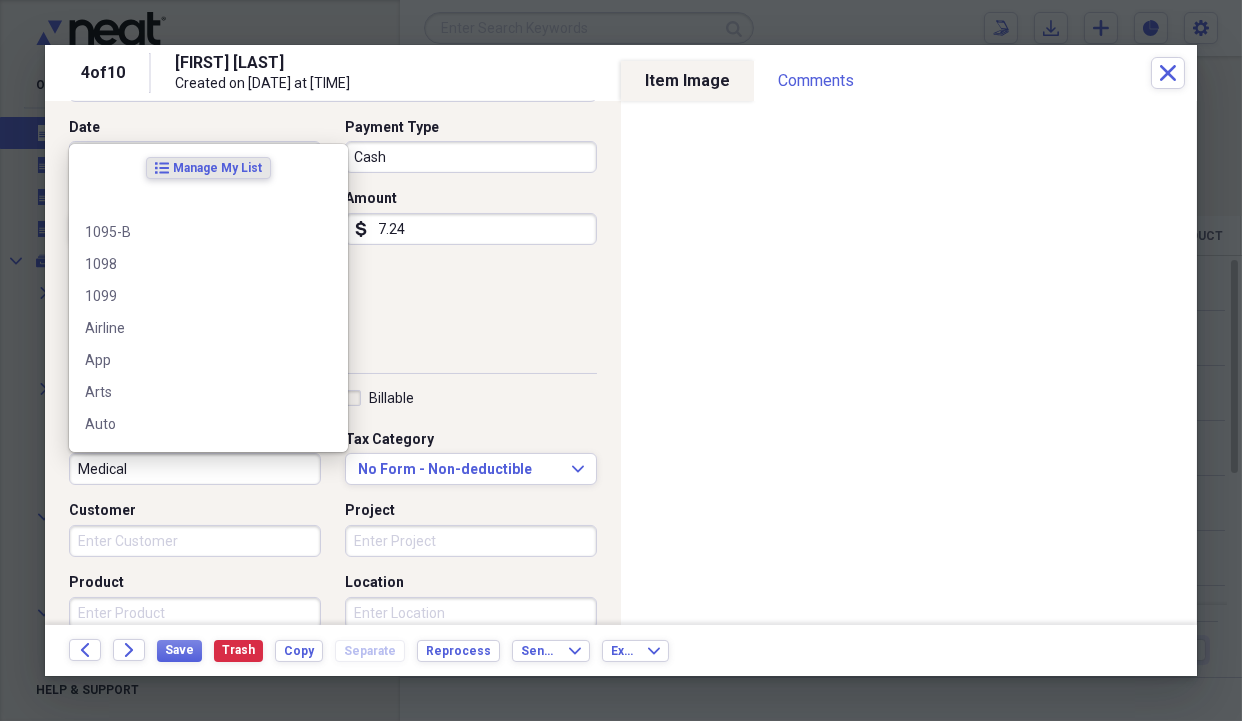 click on "Medical" at bounding box center (195, 469) 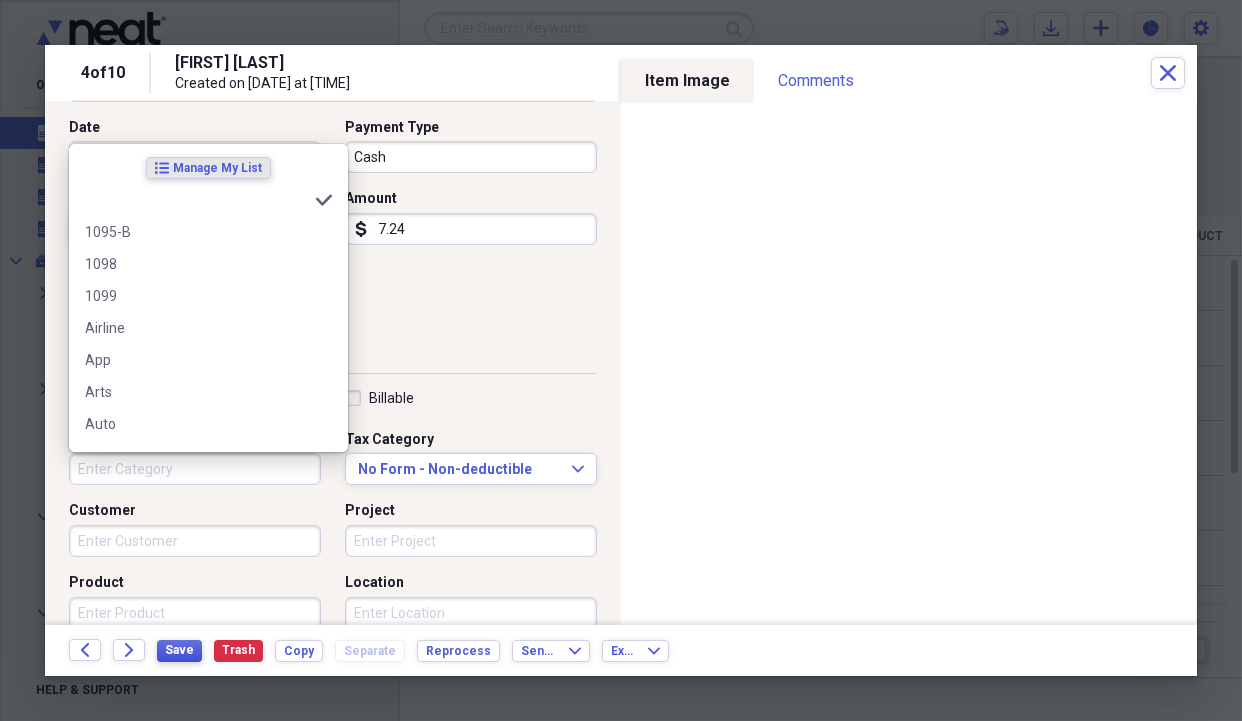type 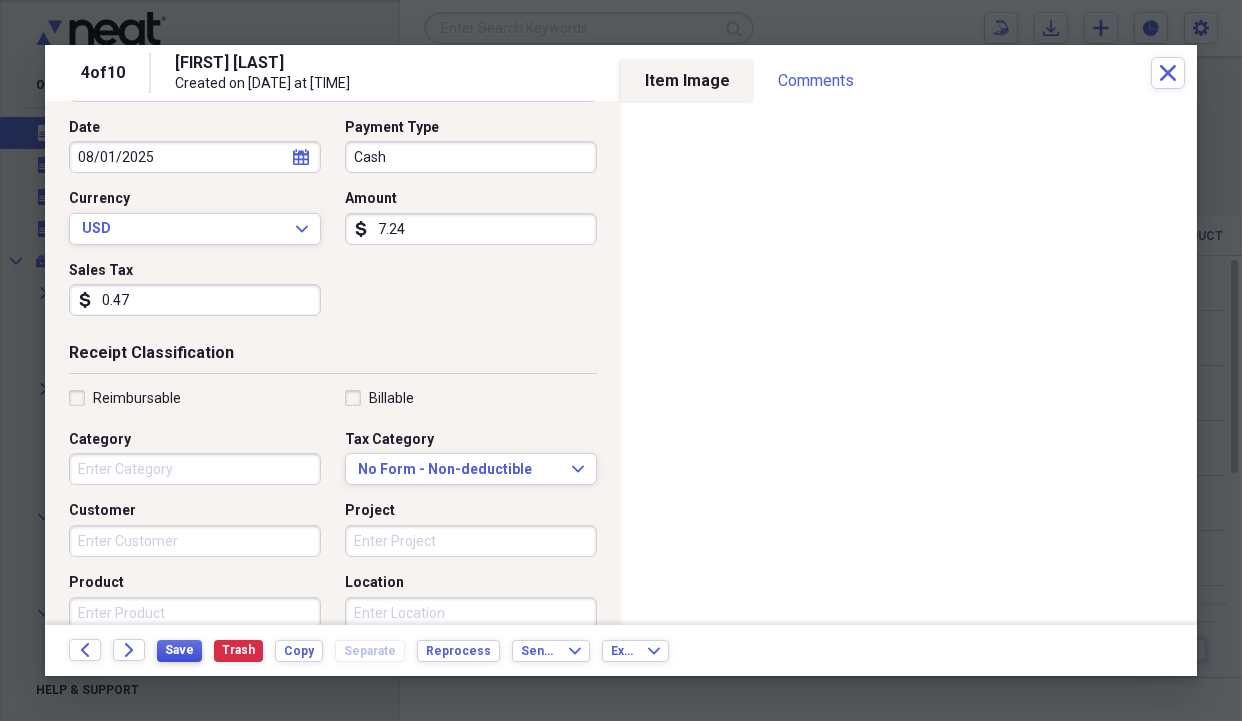 click on "Save" at bounding box center (179, 650) 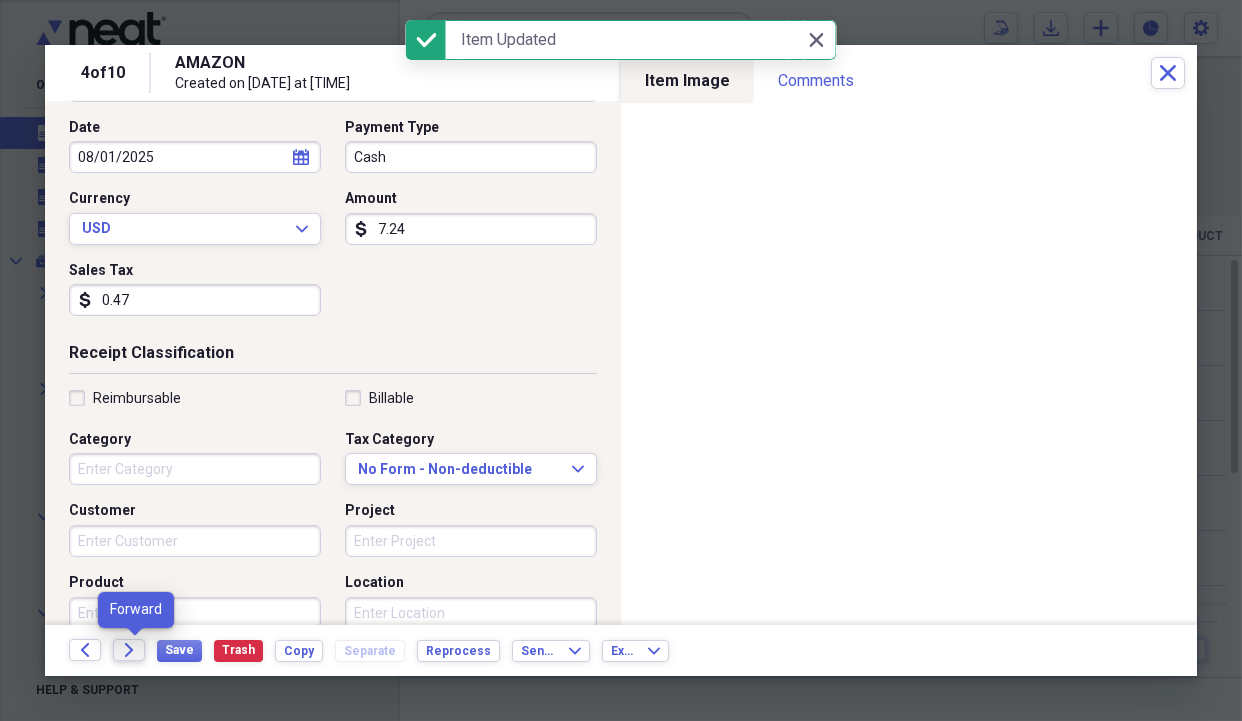 click 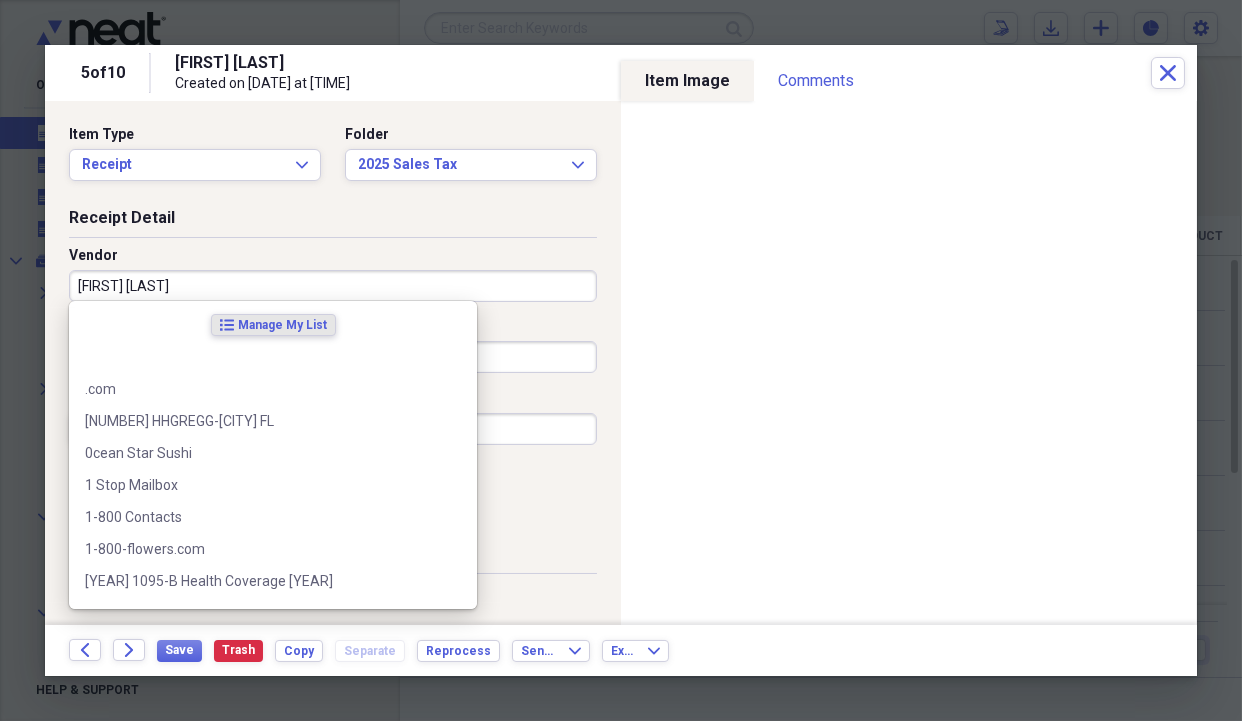 click on "[FIRST] [LAST]" at bounding box center [333, 286] 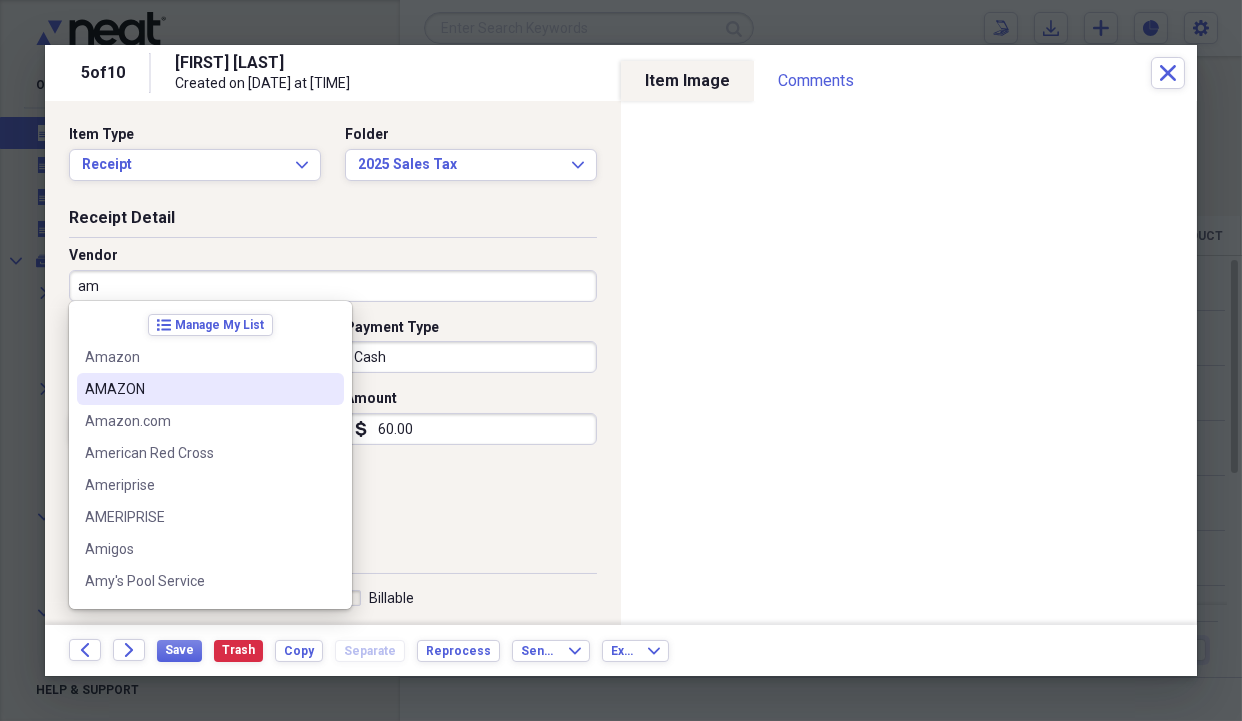 click on "AMAZON" at bounding box center (198, 389) 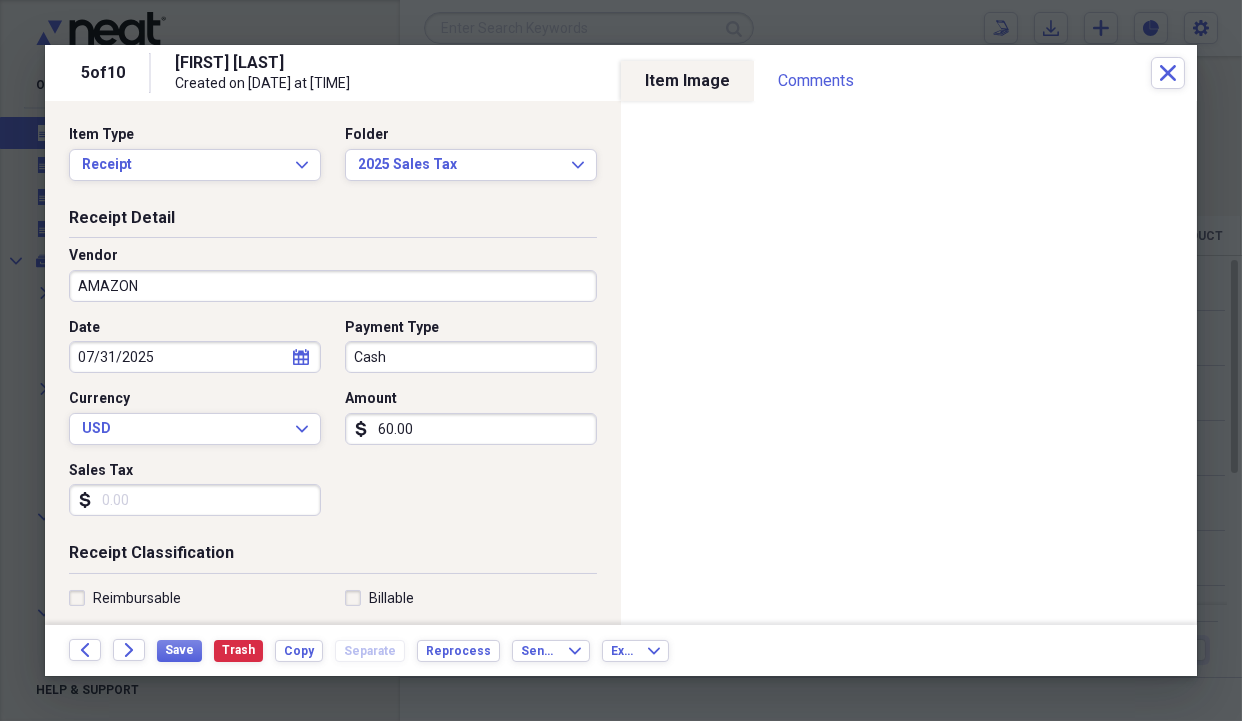 type on "Medical" 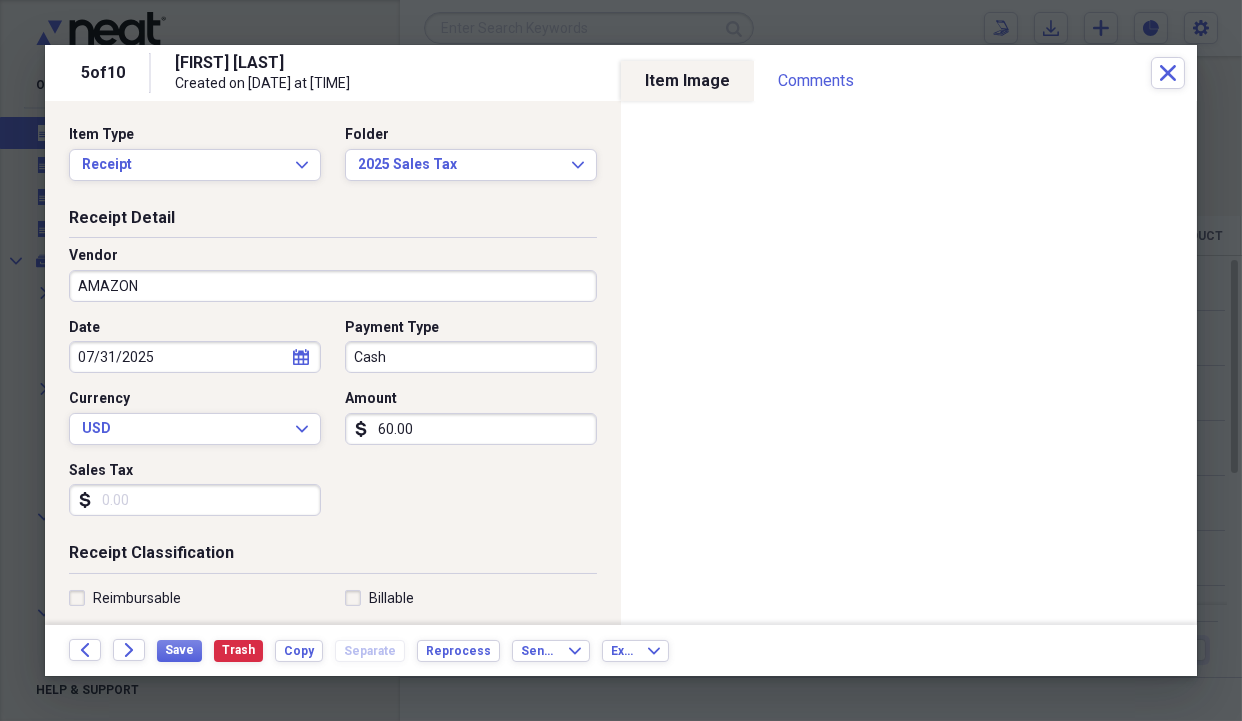 click on "Sales Tax" at bounding box center (195, 500) 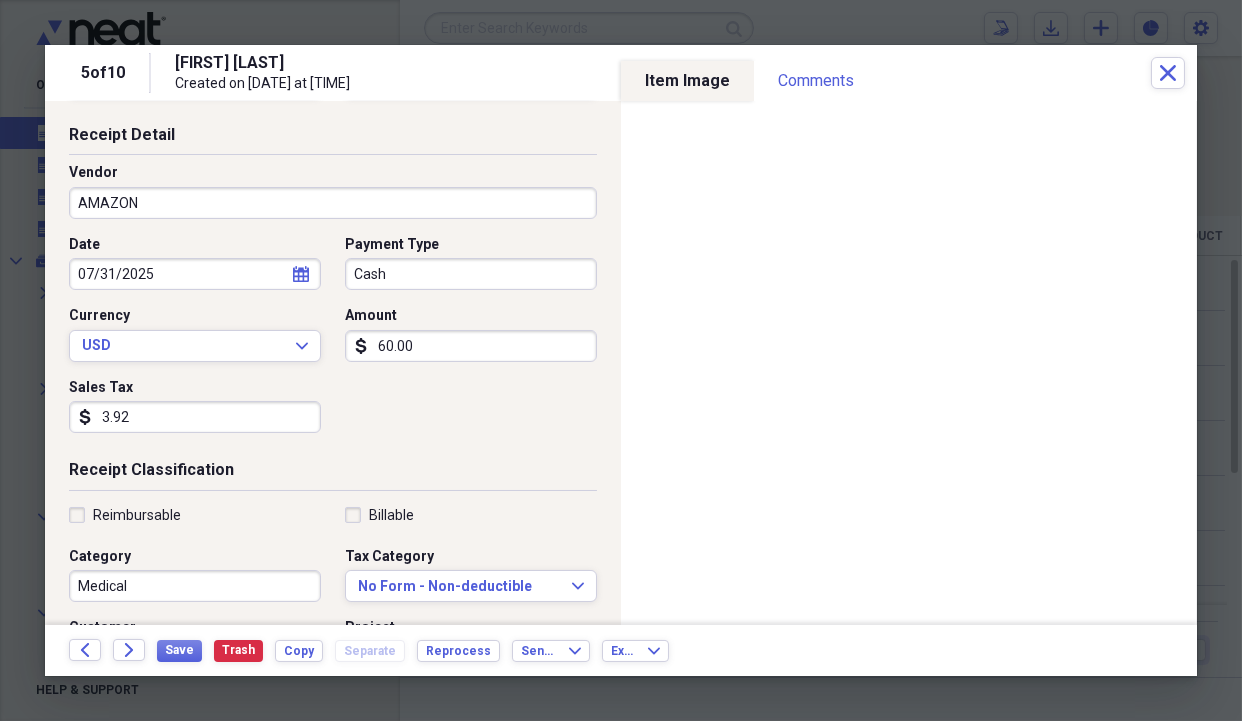 scroll, scrollTop: 100, scrollLeft: 0, axis: vertical 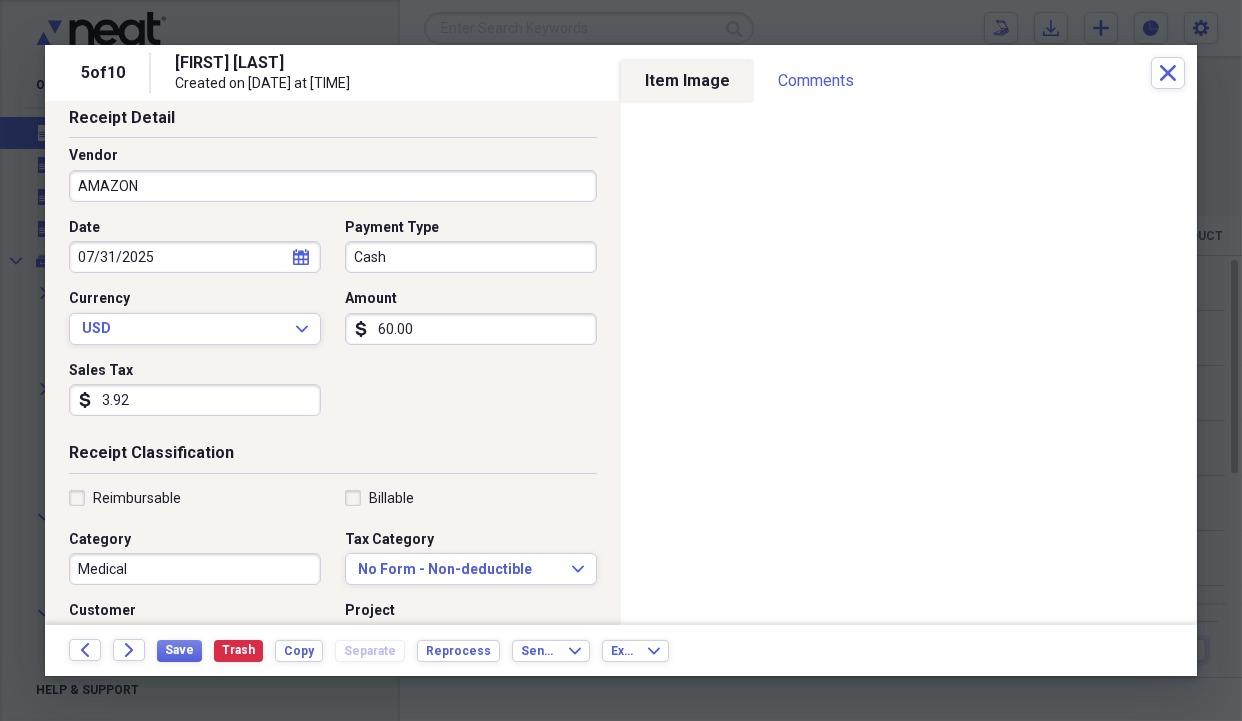 type on "3.92" 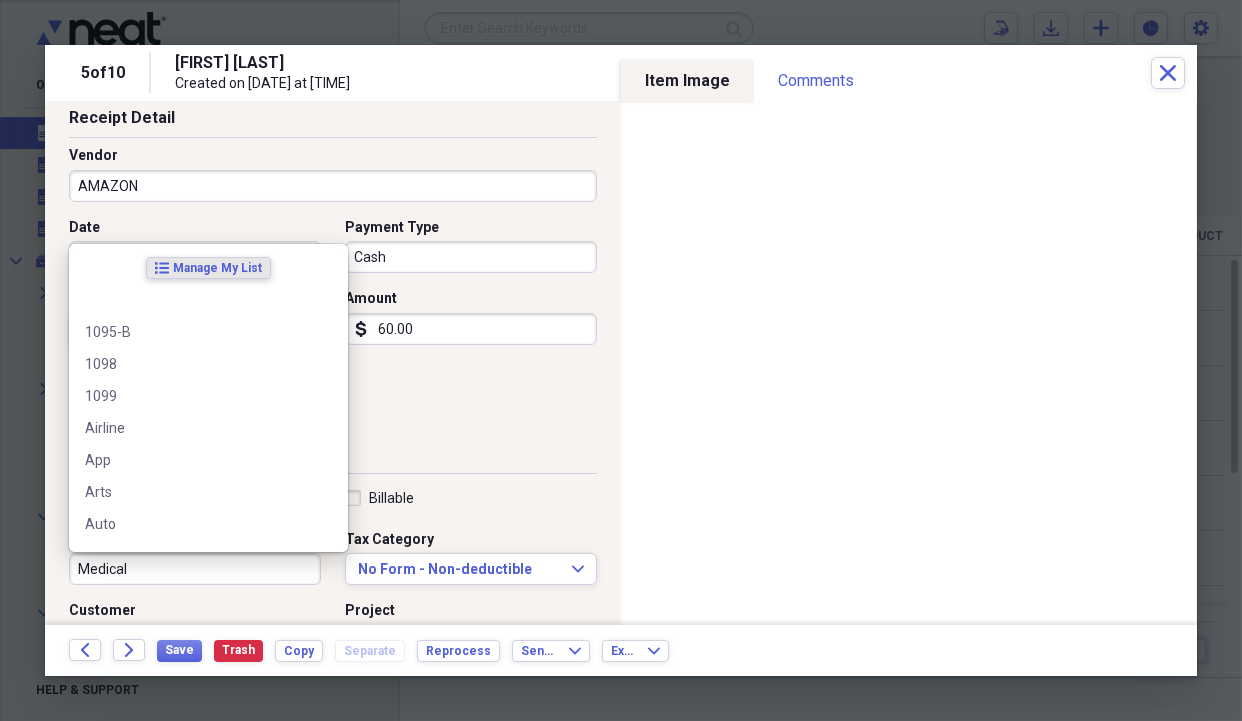 click on "Medical" at bounding box center [195, 569] 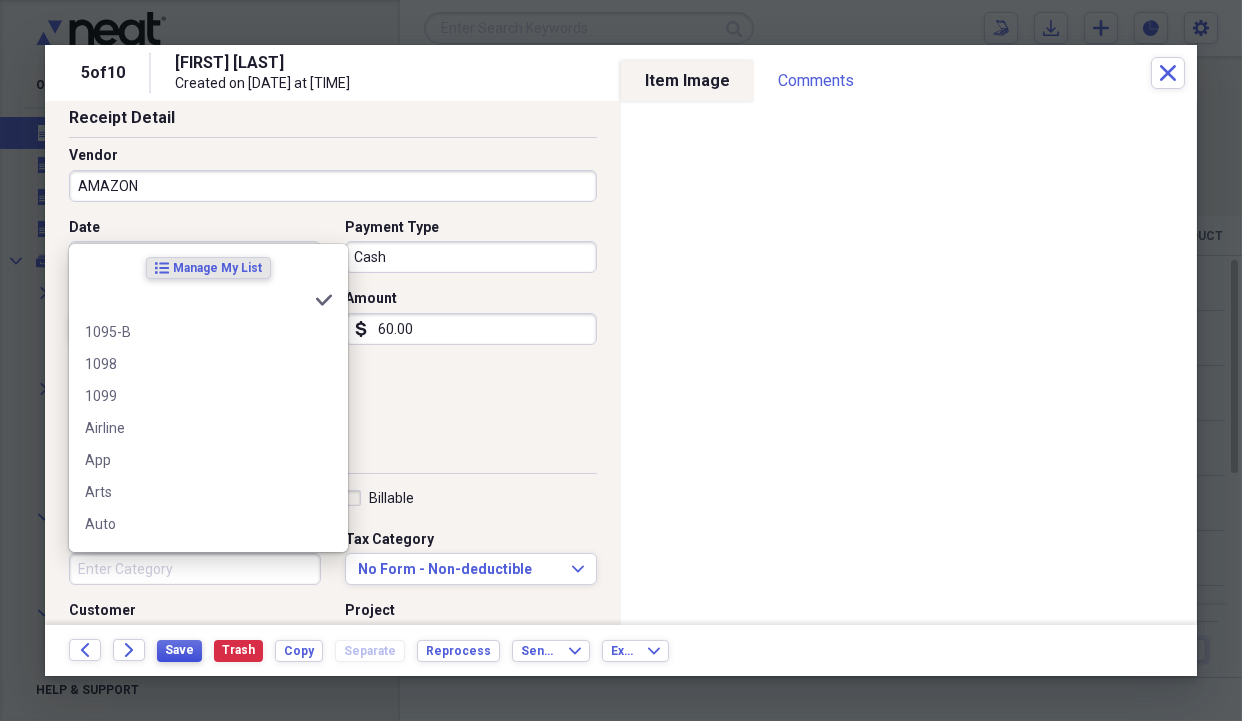 type 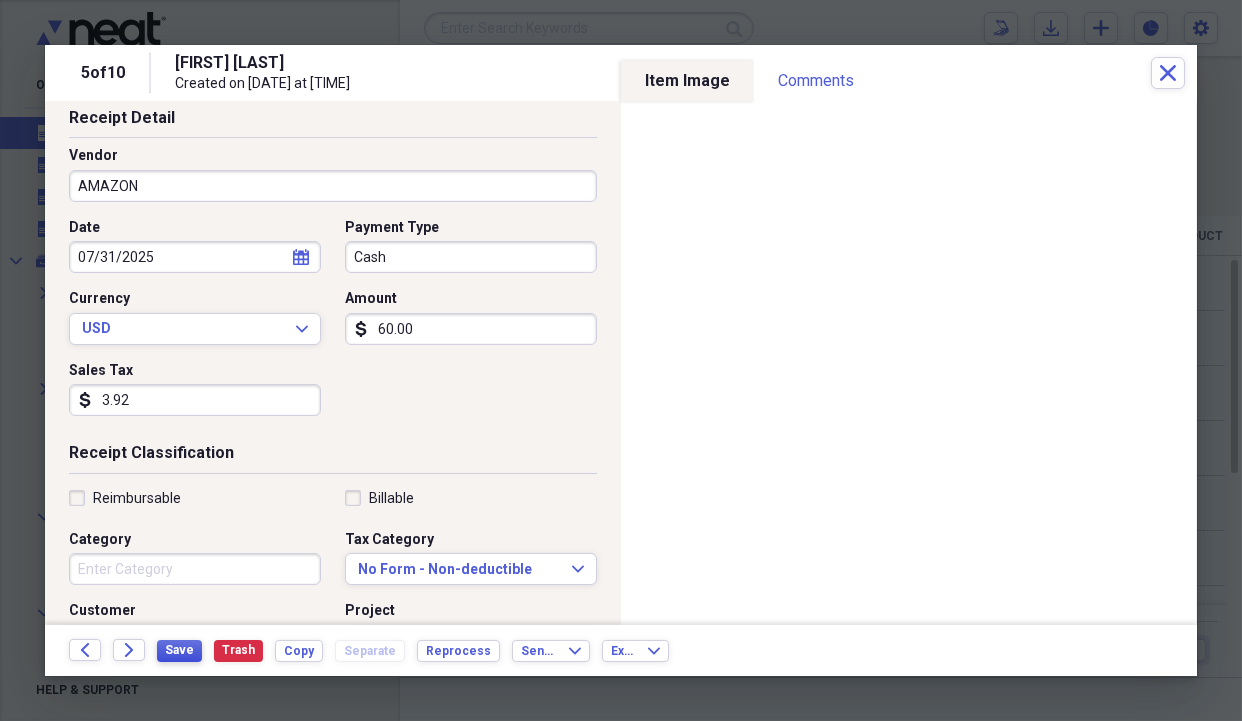 click on "Save" at bounding box center [179, 650] 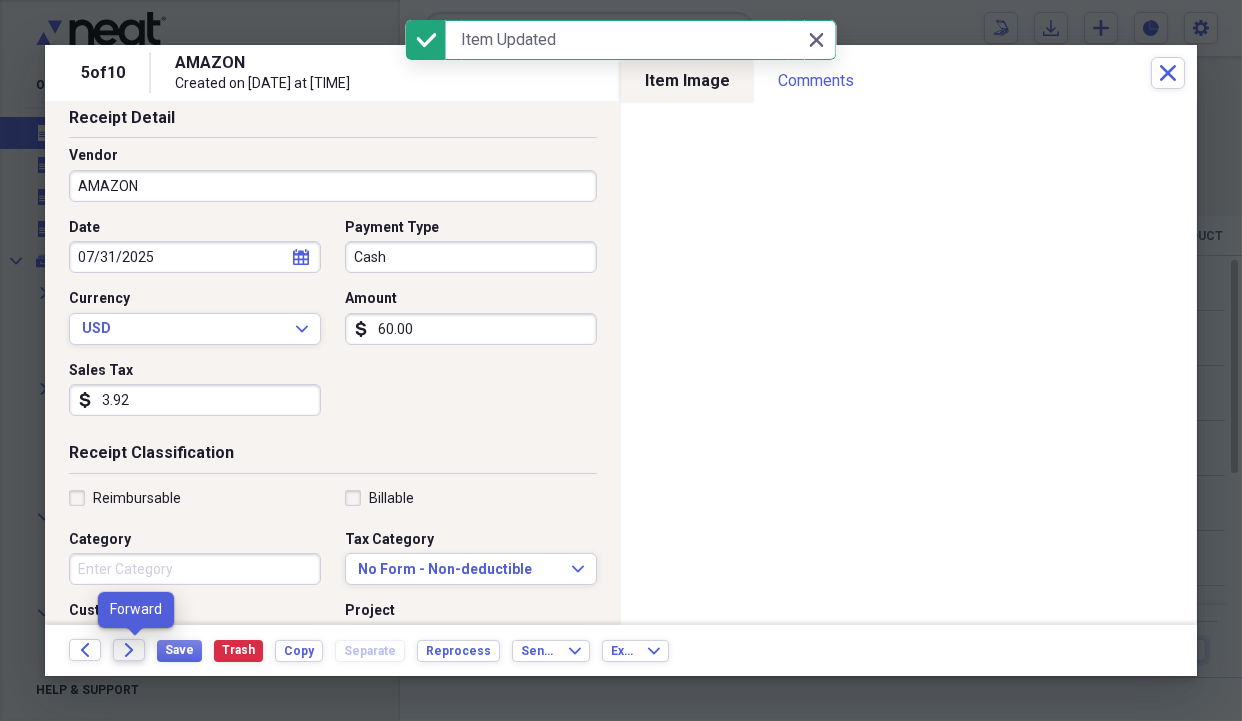 click on "Forward" at bounding box center (129, 650) 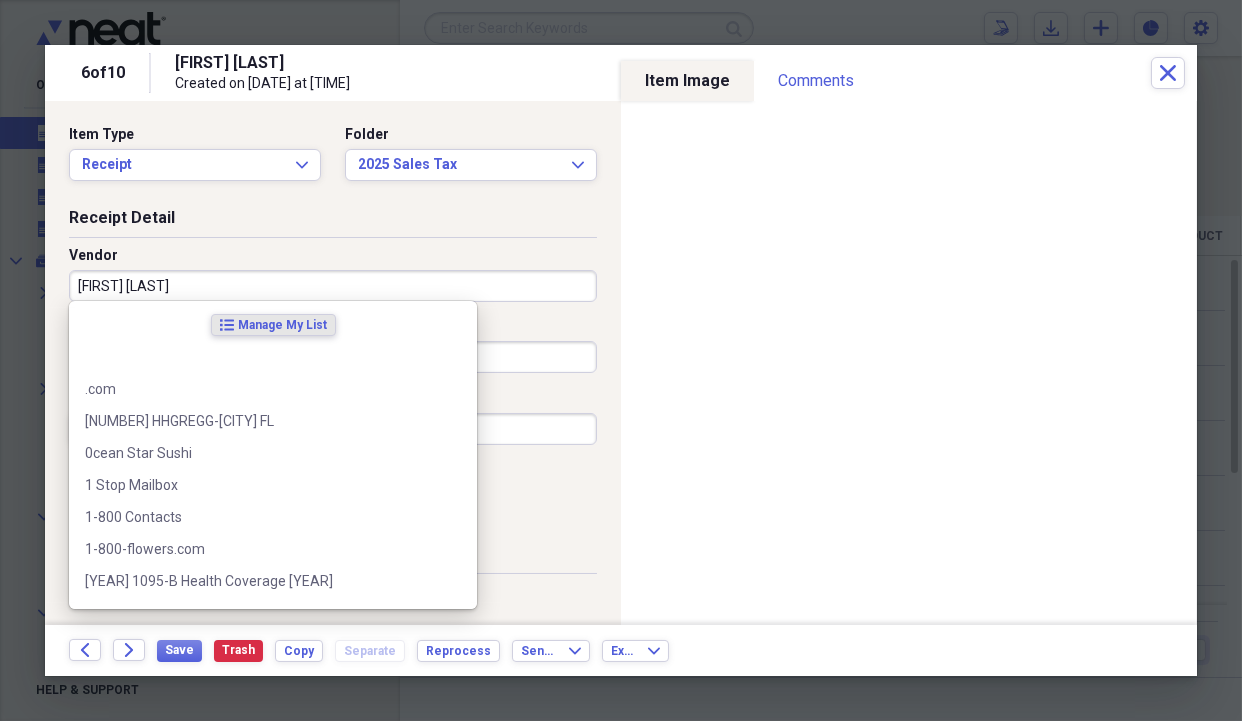 click on "[FIRST] [LAST]" at bounding box center [333, 286] 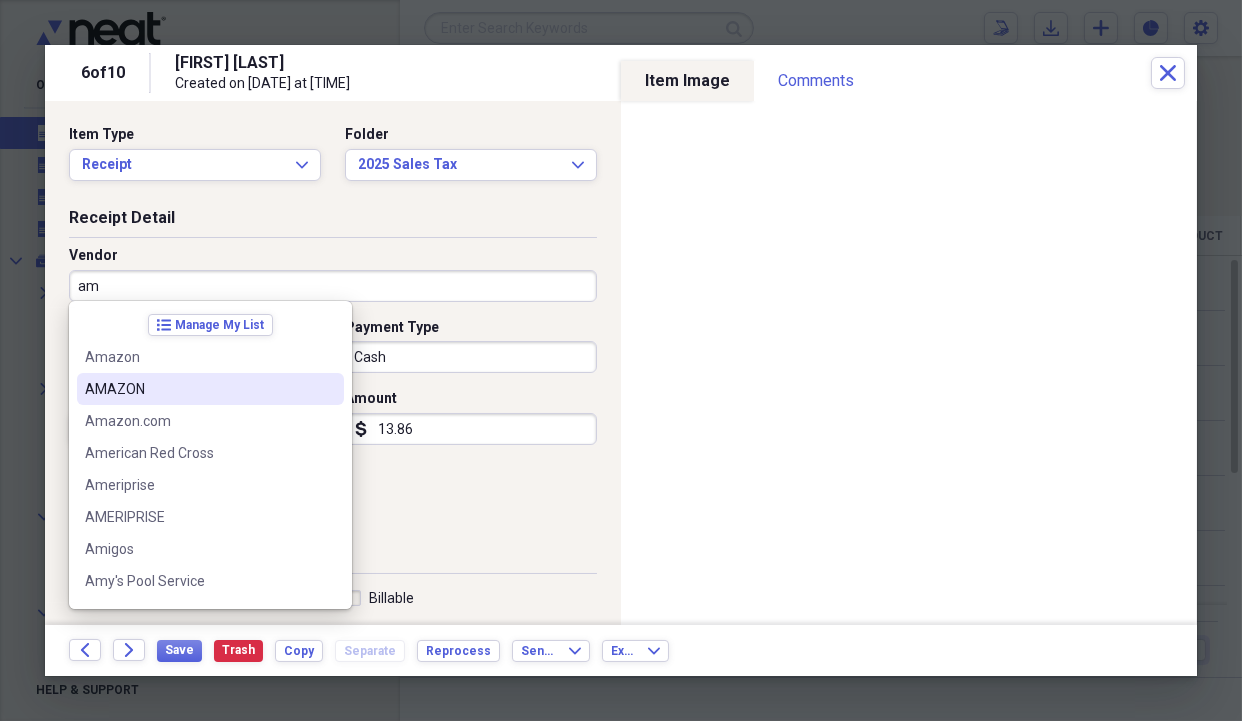 click on "AMAZON" at bounding box center (198, 389) 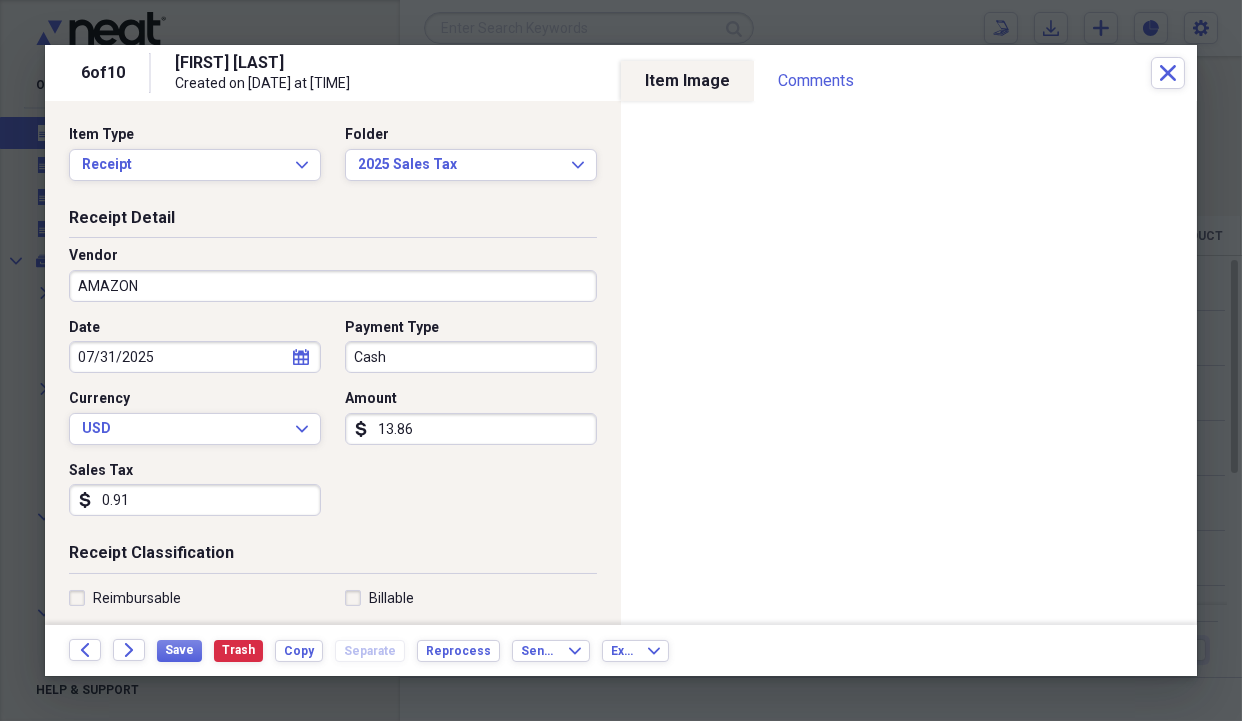 type on "Medical" 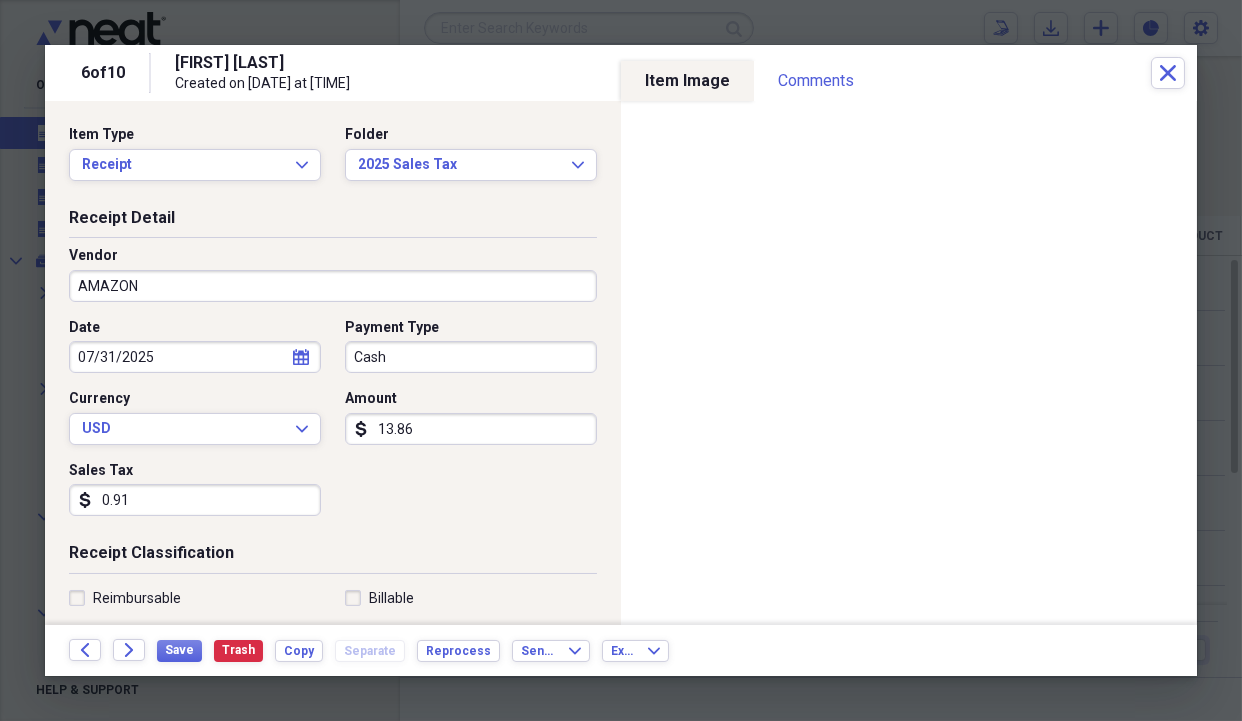 scroll, scrollTop: 300, scrollLeft: 0, axis: vertical 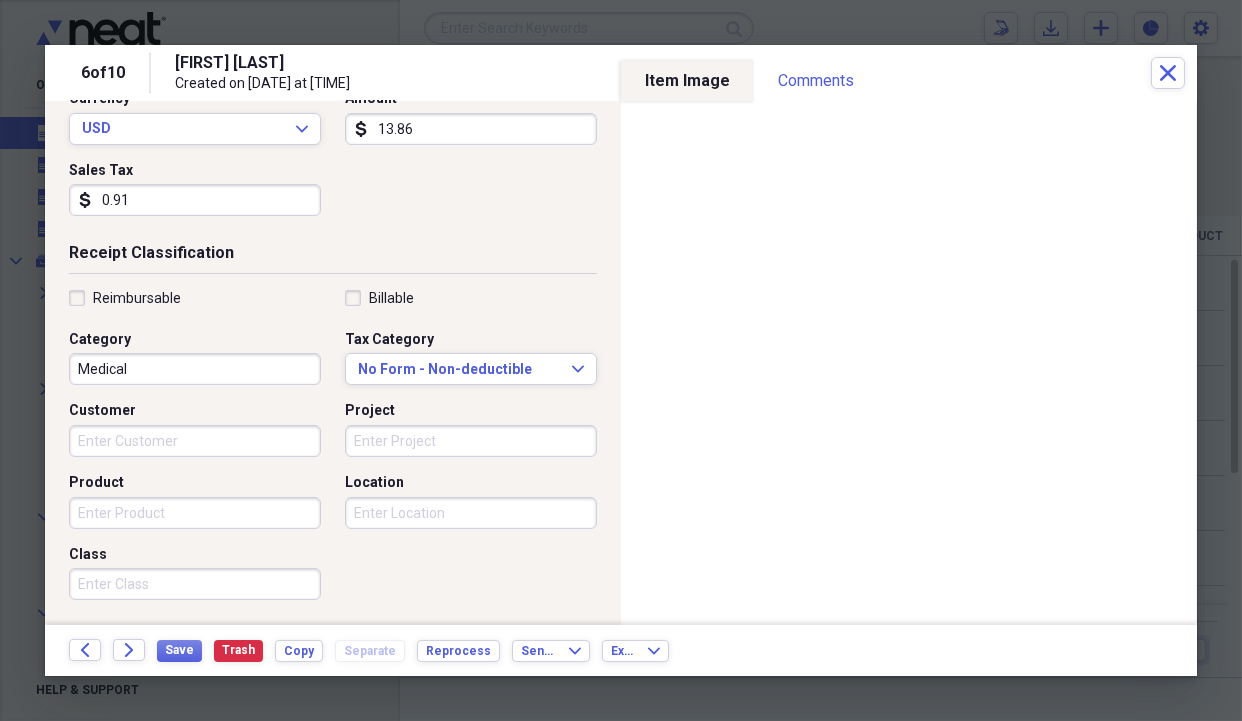 click on "Medical" at bounding box center [195, 369] 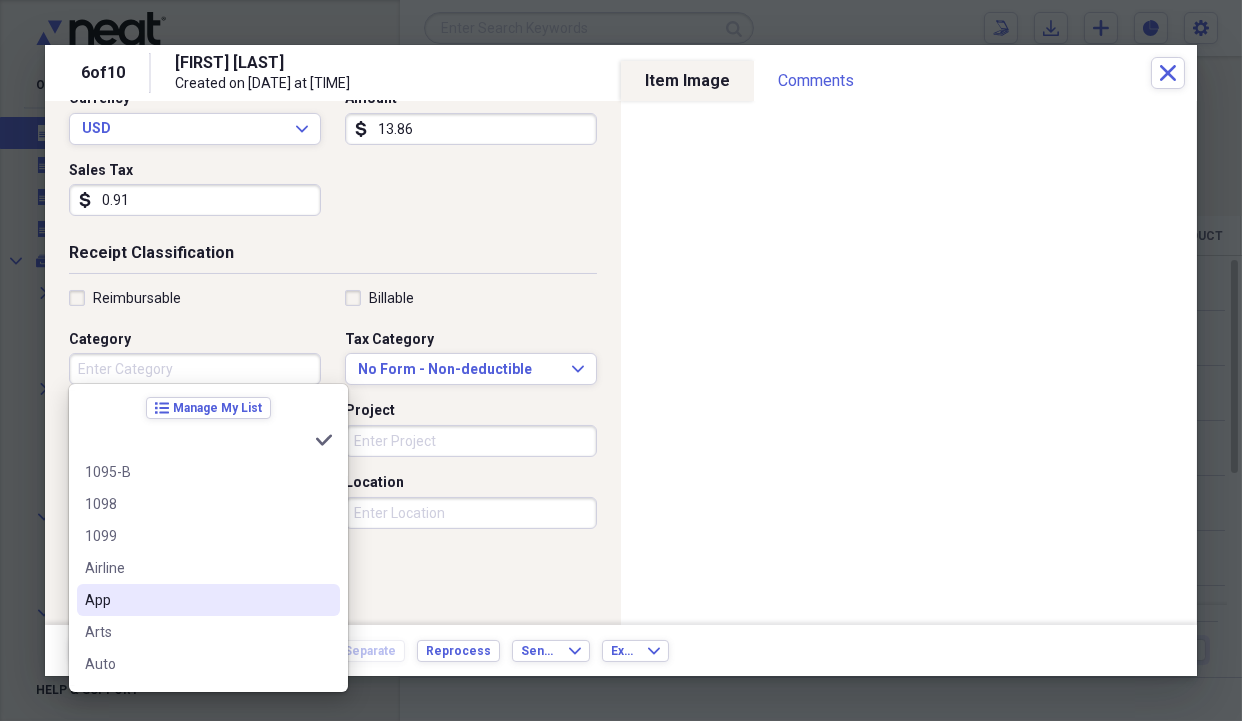 type 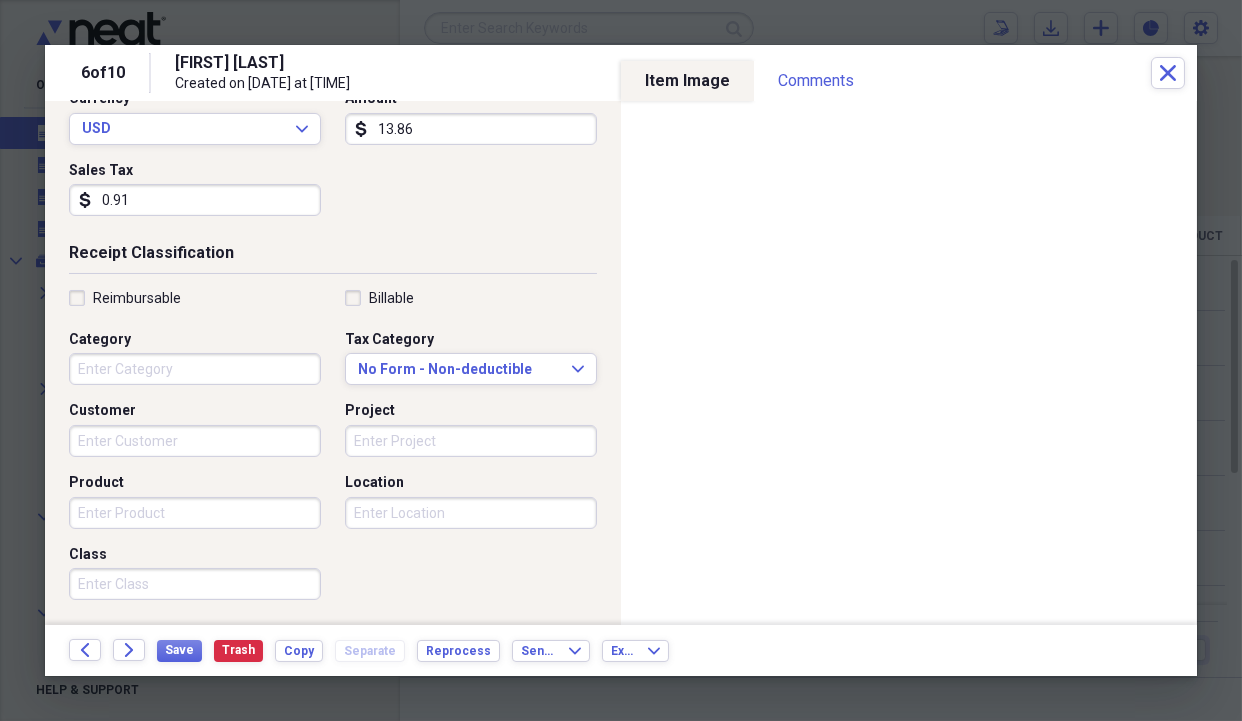 click on "Reimbursable Billable Category Tax Category No Form - Non-deductible Expand Customer Project Product Location Class" at bounding box center [333, 449] 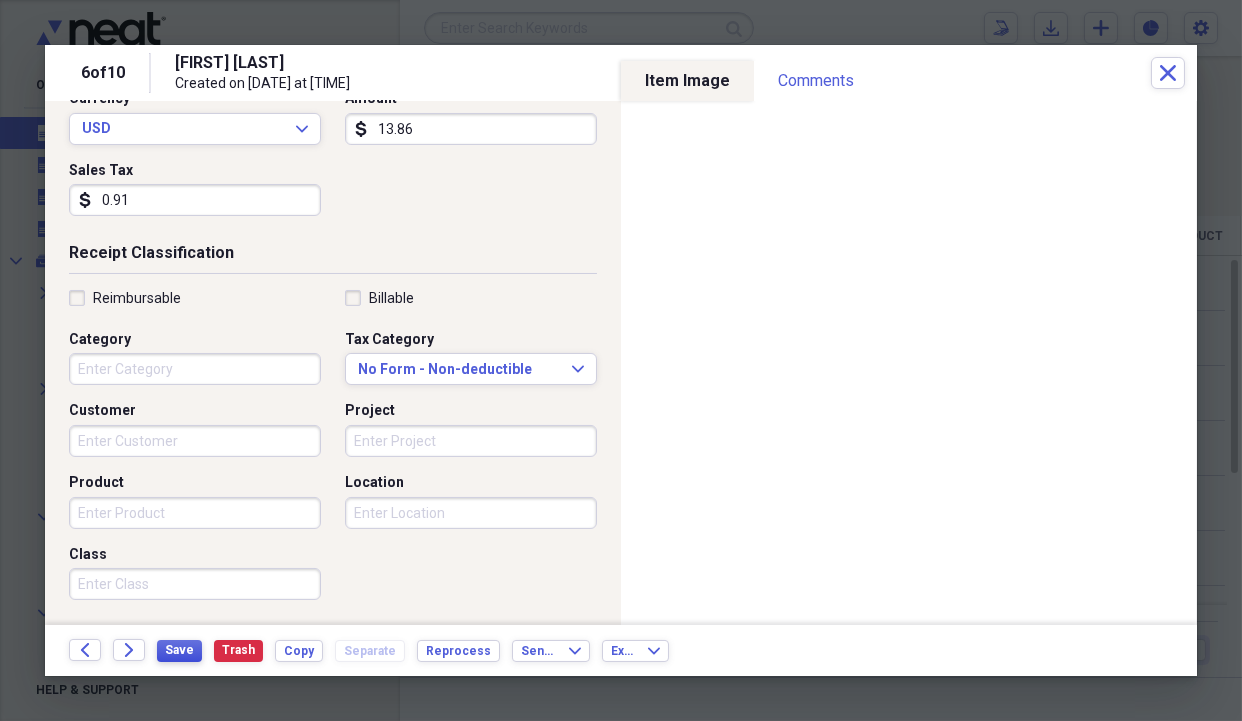 click on "Save" at bounding box center [179, 650] 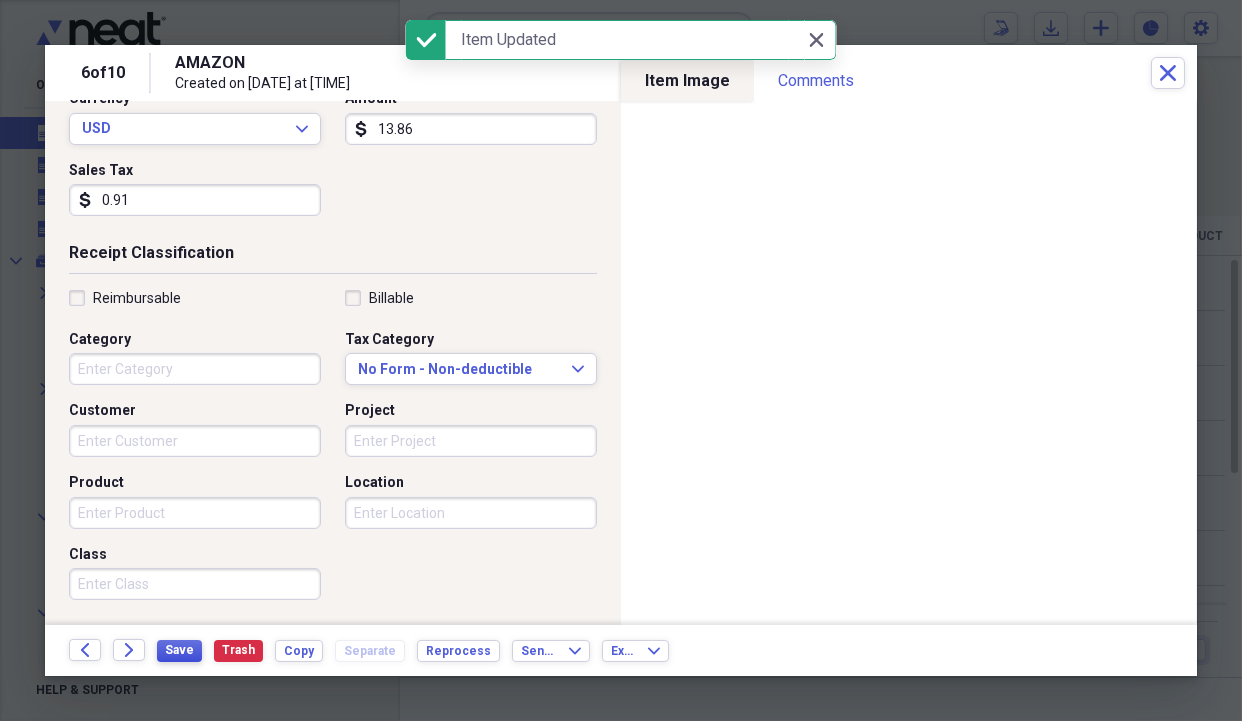 scroll, scrollTop: 100, scrollLeft: 0, axis: vertical 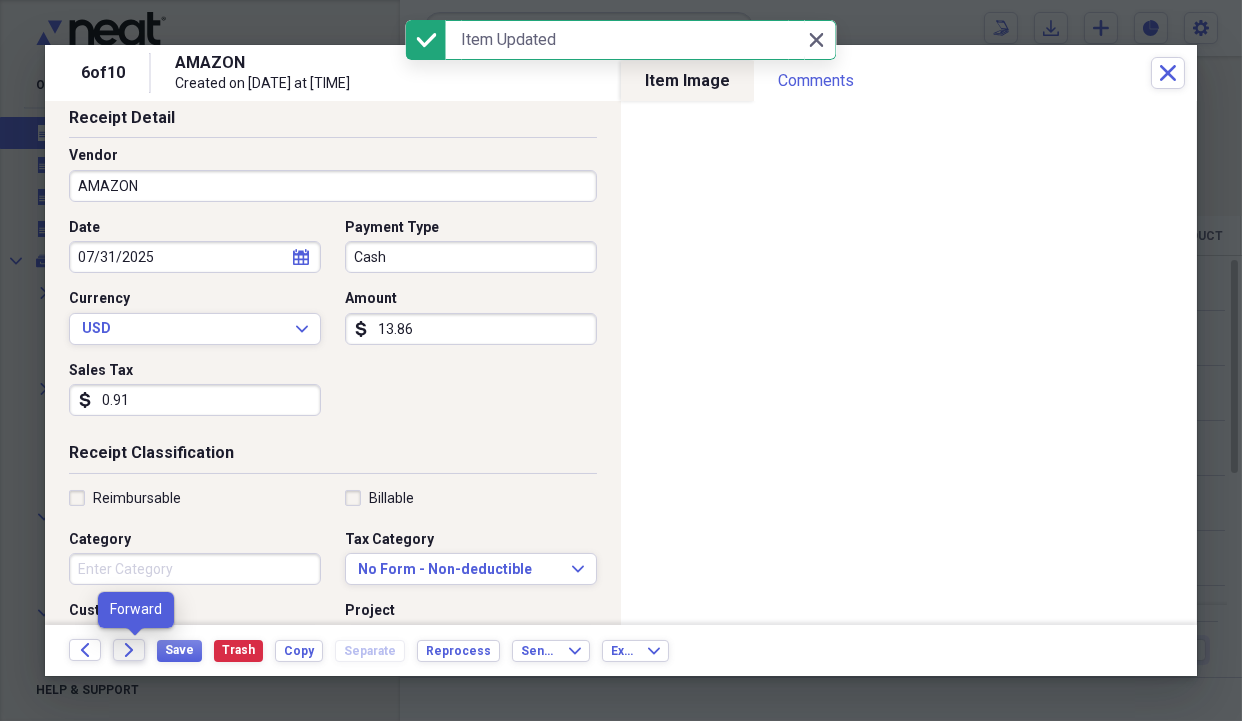 click 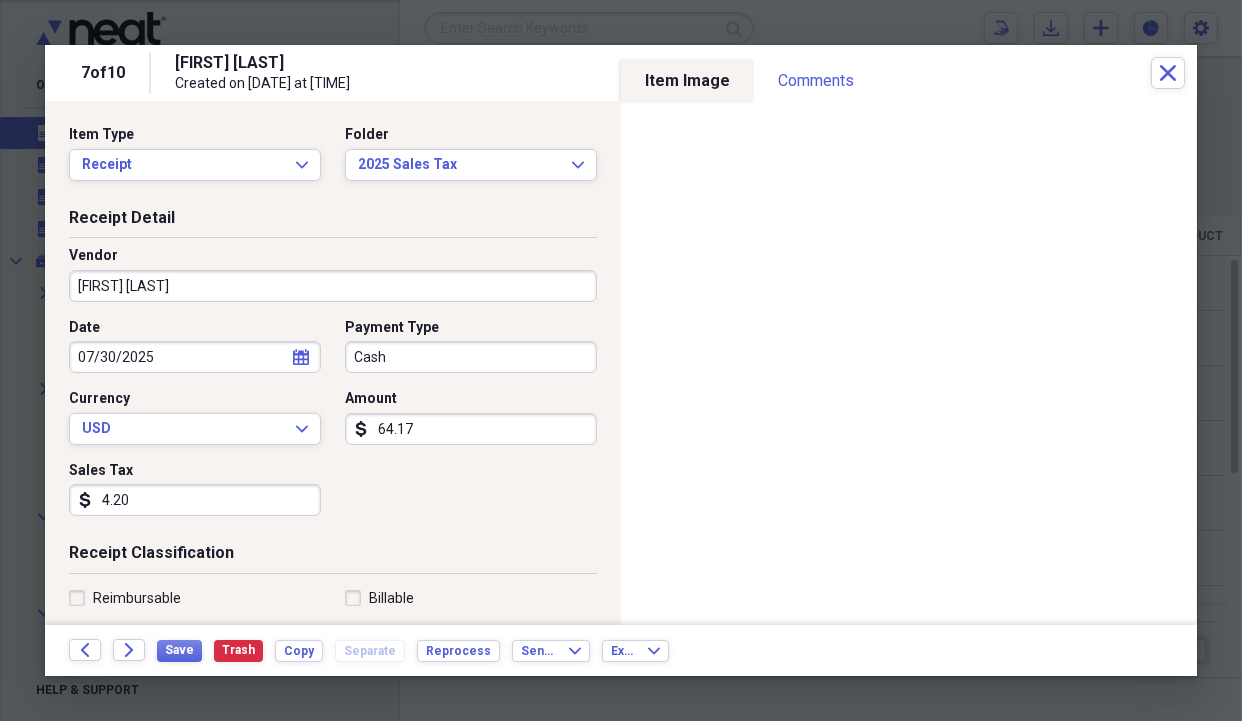 click on "[FIRST] [LAST]" at bounding box center [333, 286] 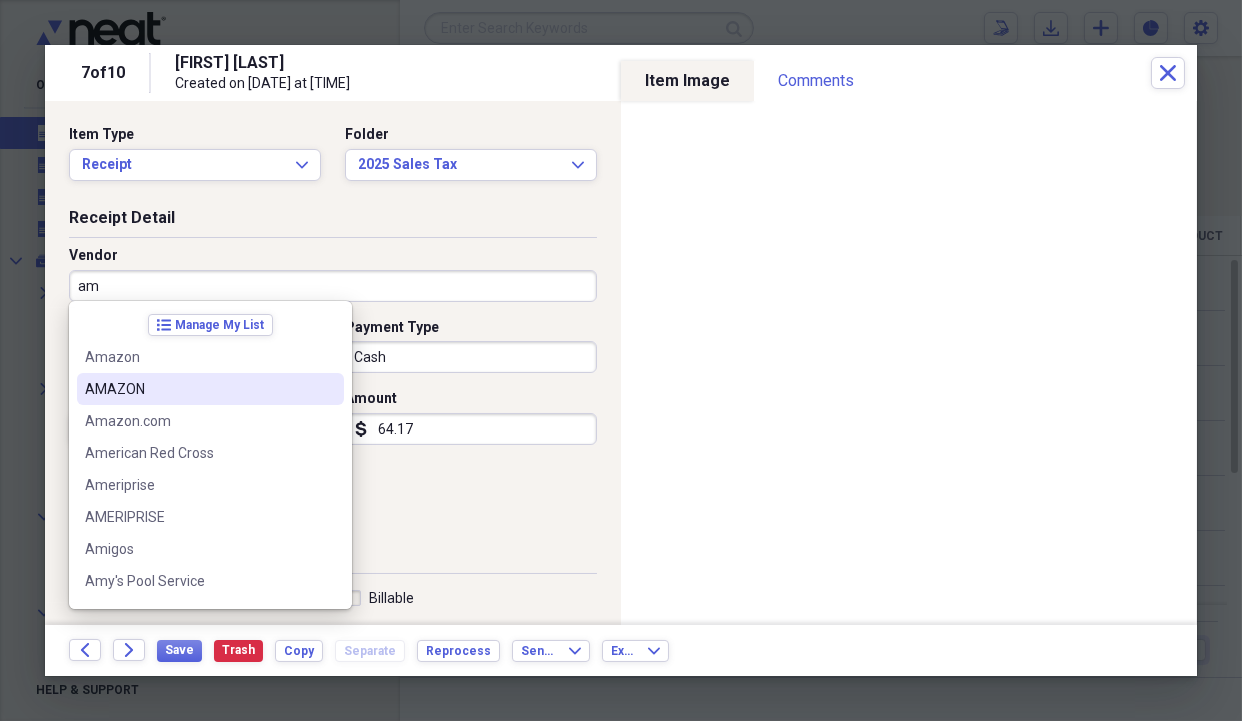 click on "AMAZON" at bounding box center [198, 389] 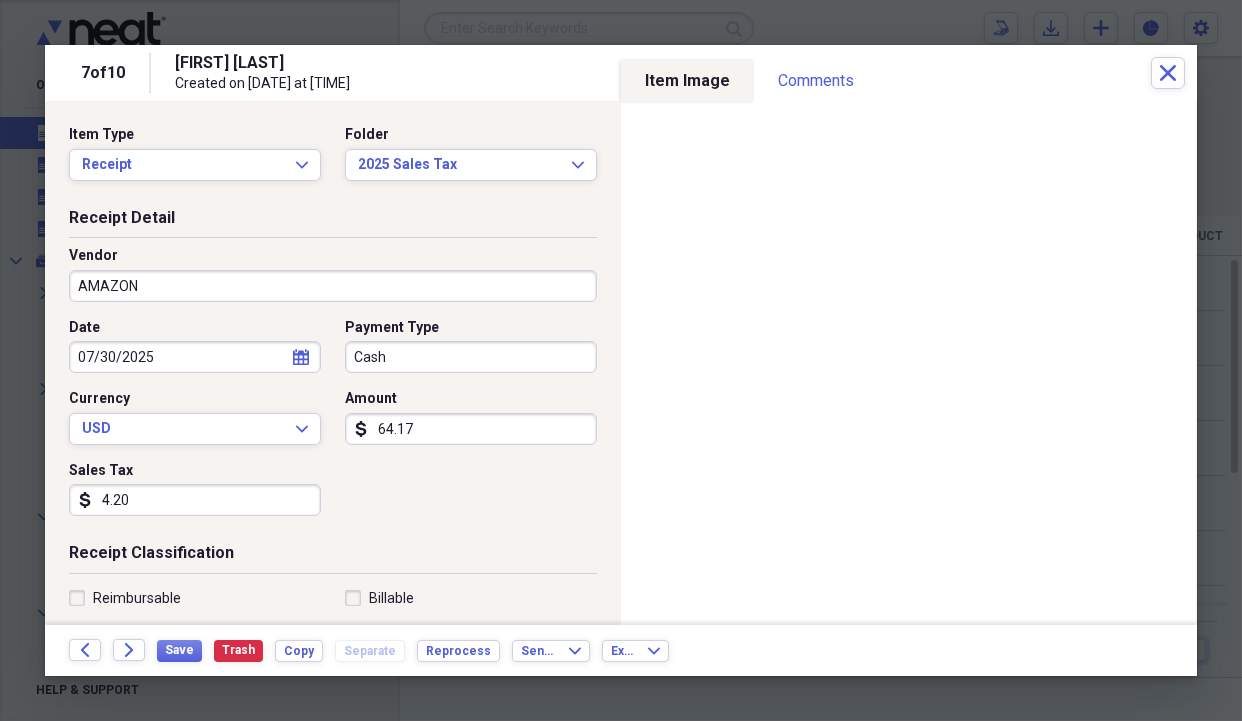 type on "Medical" 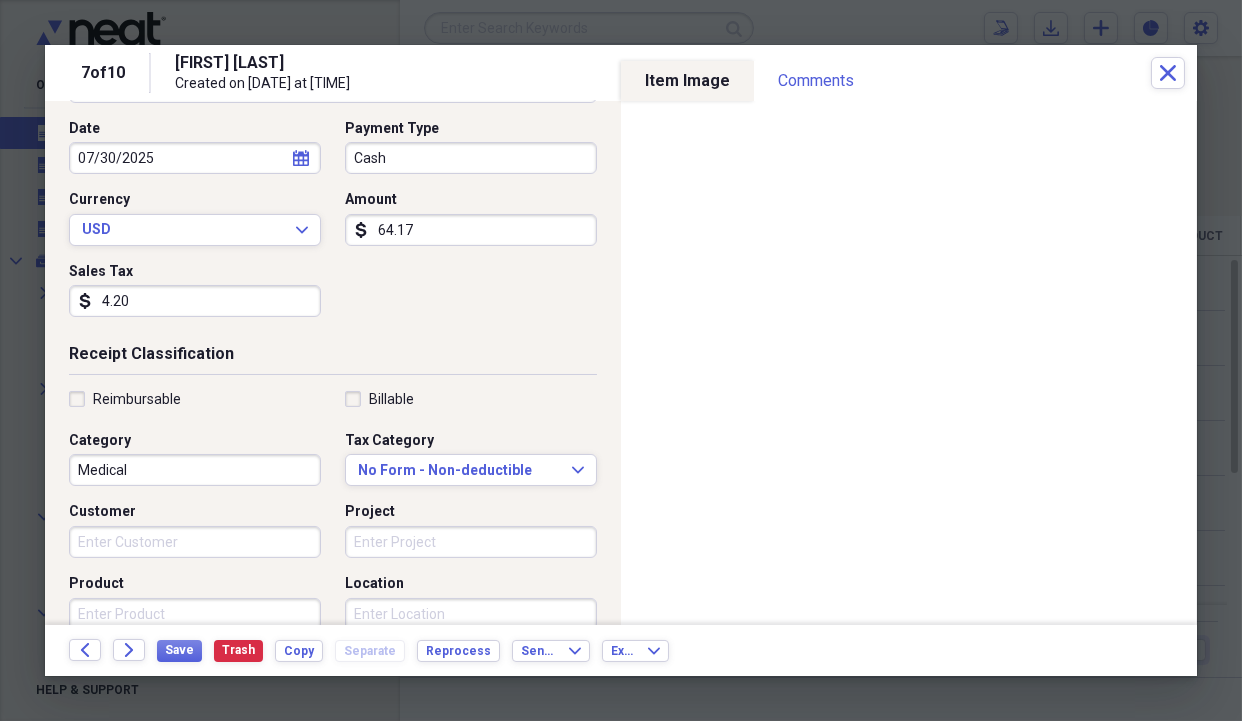scroll, scrollTop: 200, scrollLeft: 0, axis: vertical 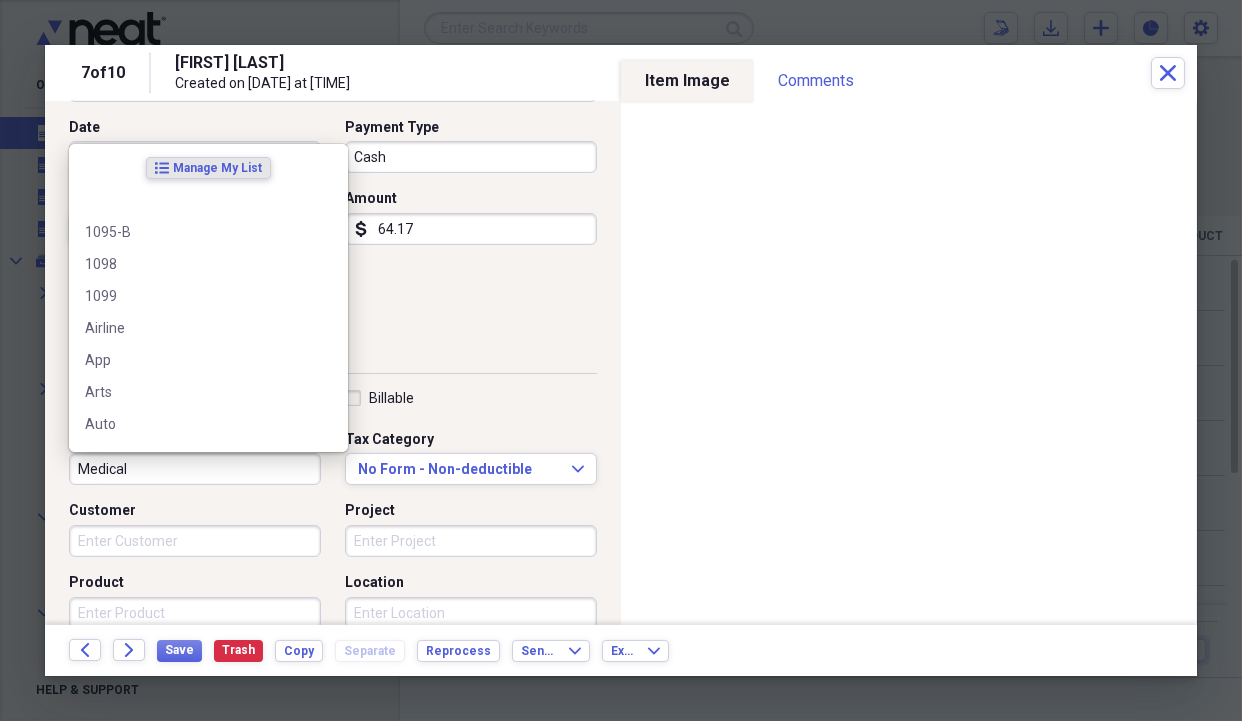 click on "Medical" at bounding box center (195, 469) 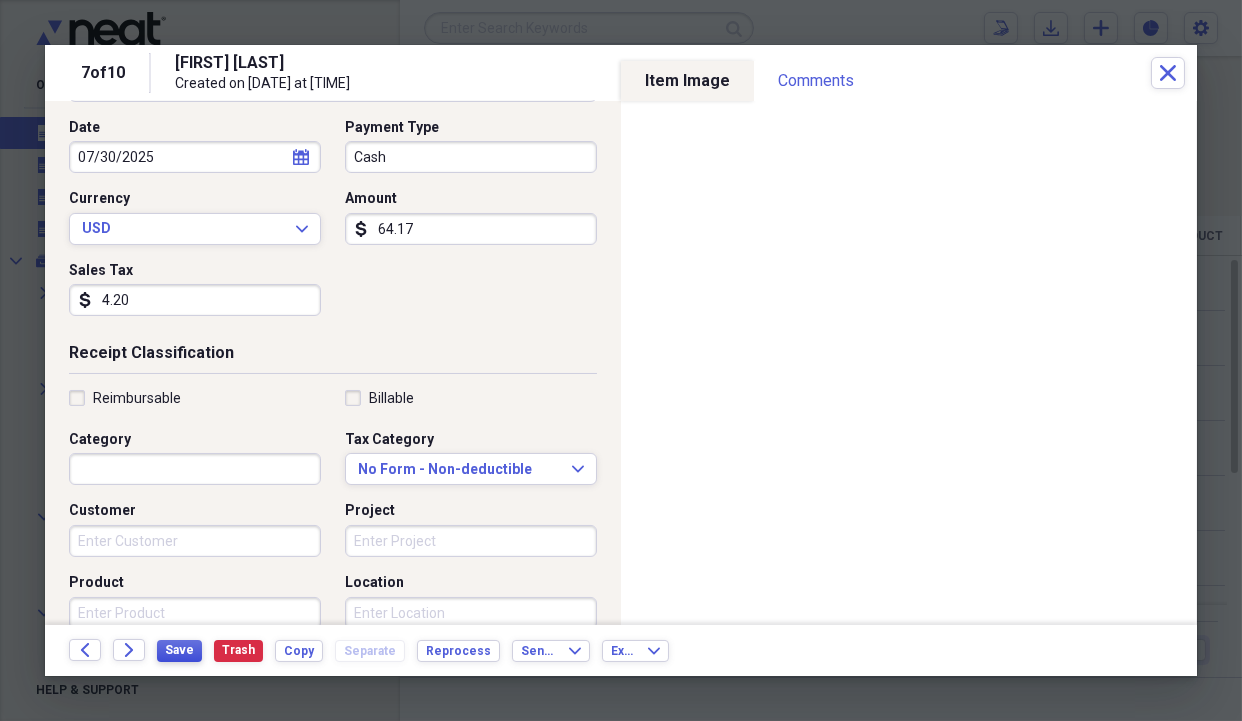 click on "Save" at bounding box center (179, 650) 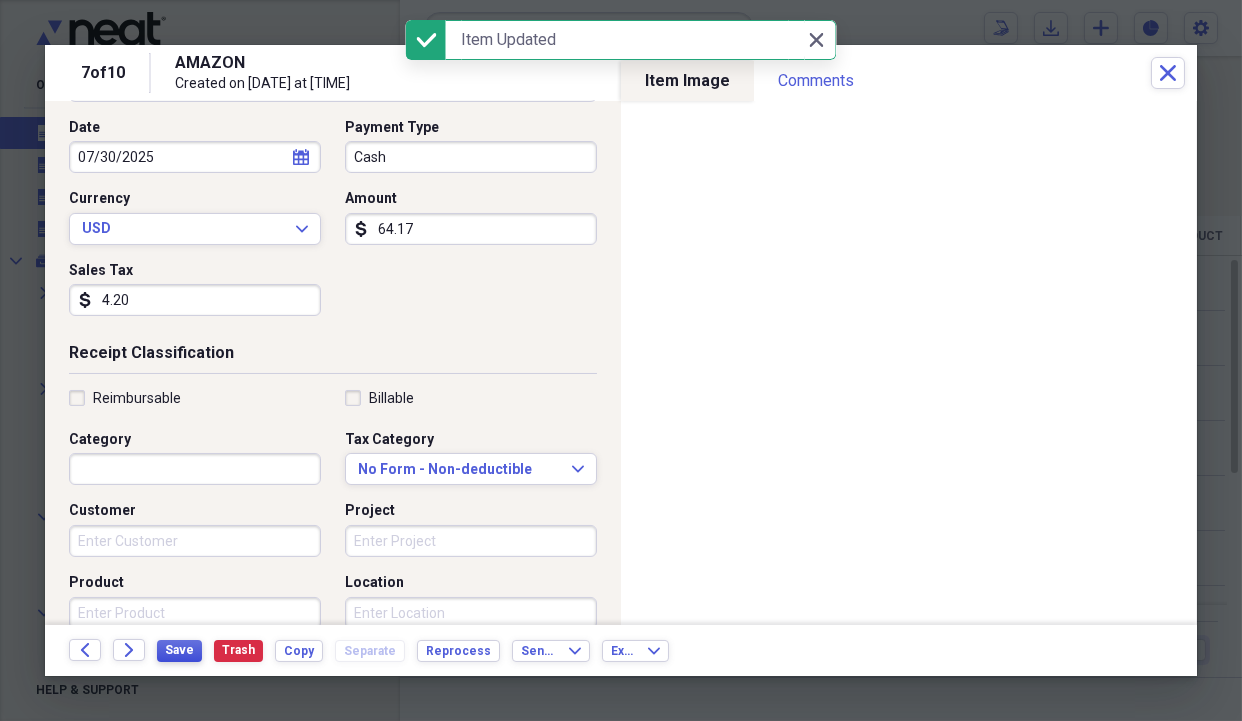 type 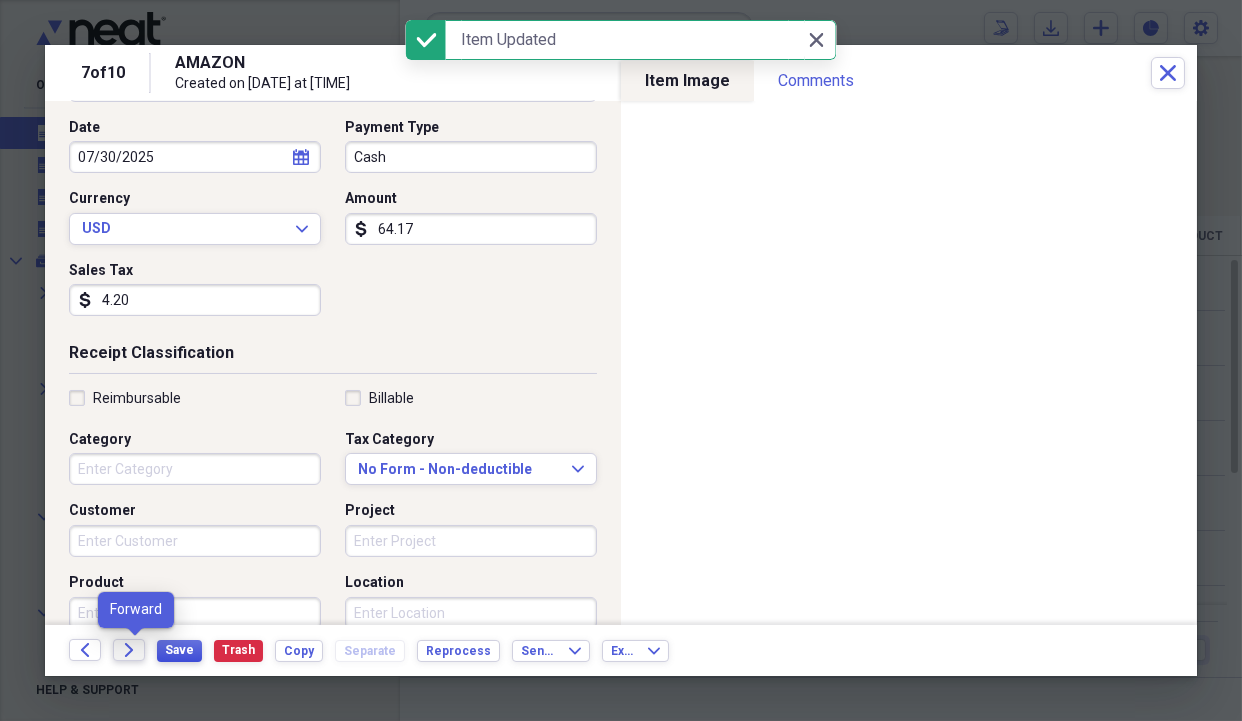 click on "Forward" 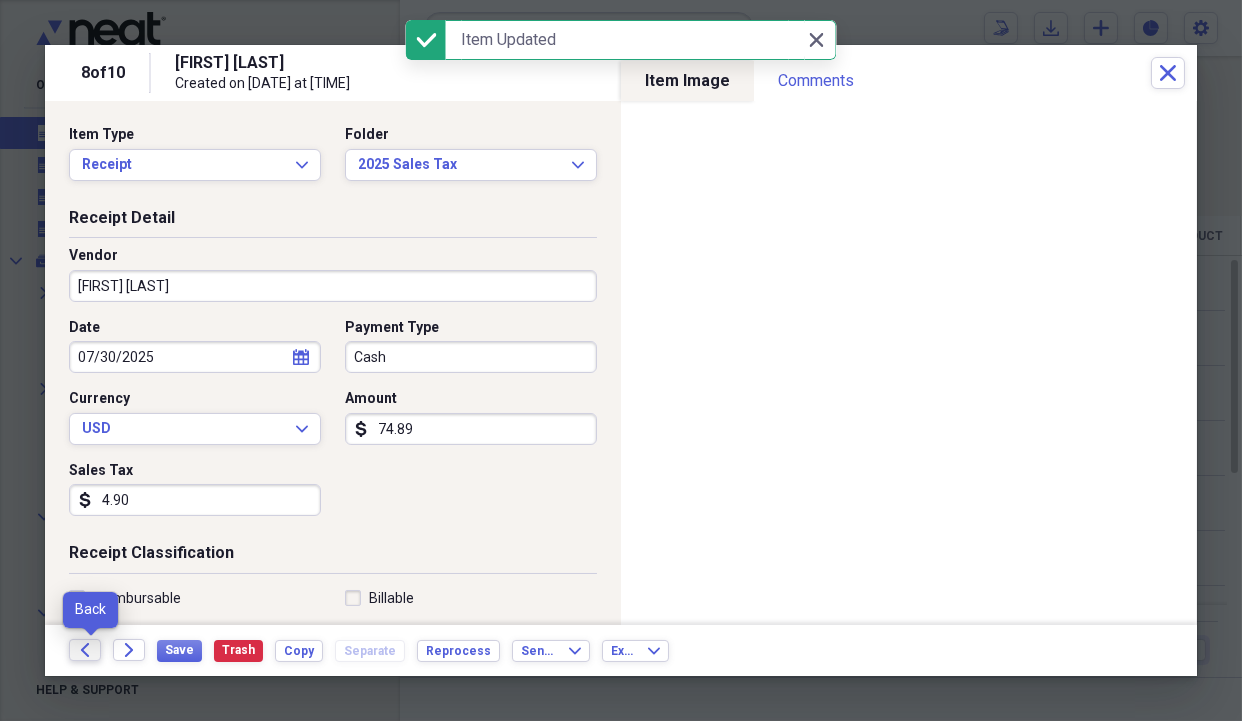 click on "Back" at bounding box center [85, 650] 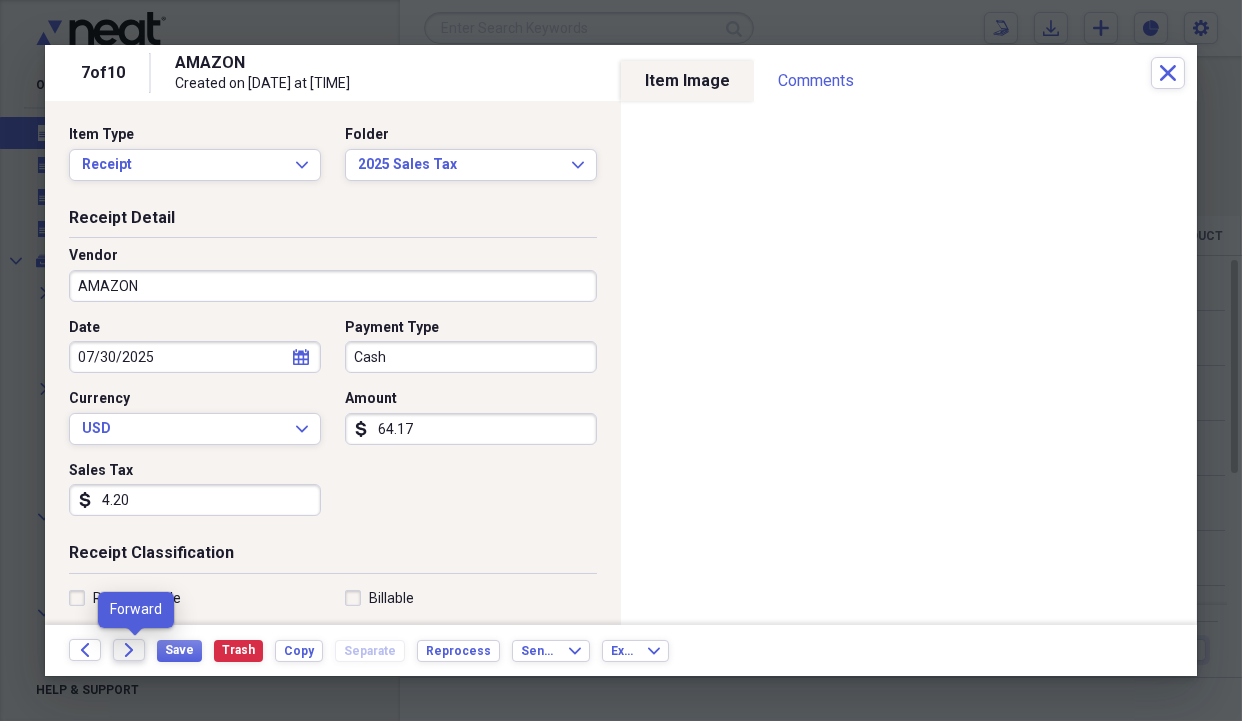 click 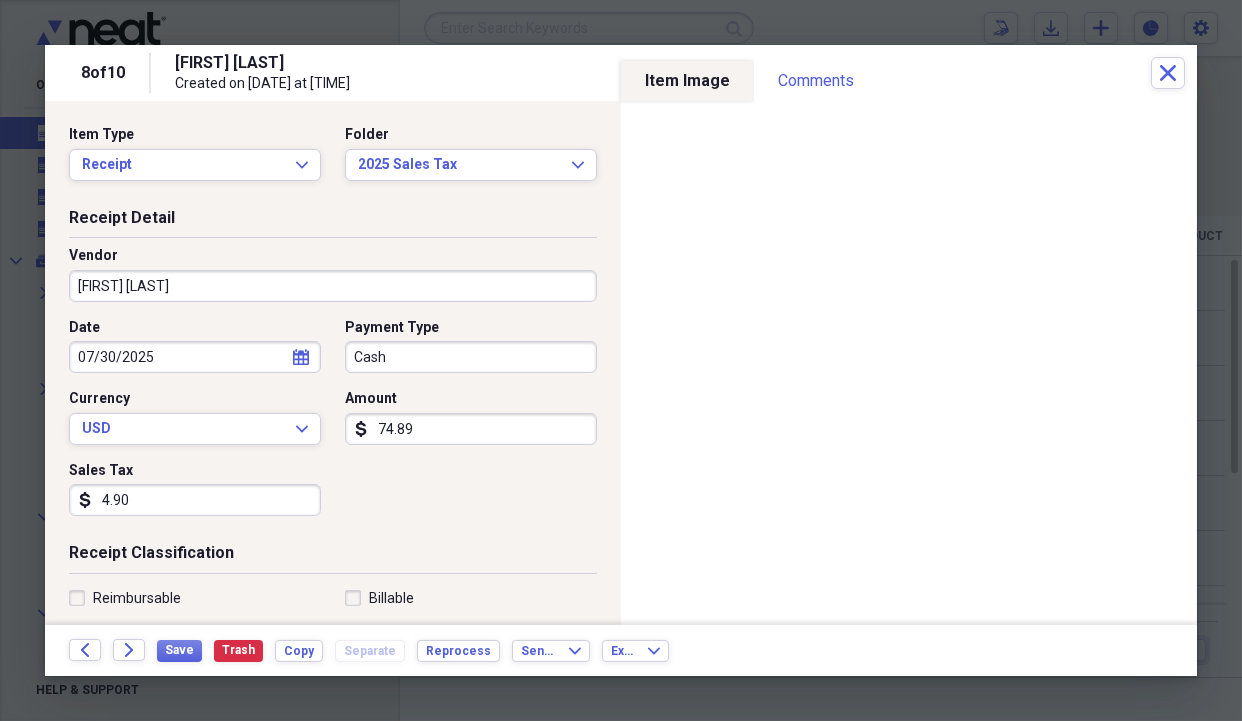 click on "[FIRST] [LAST]" at bounding box center [333, 286] 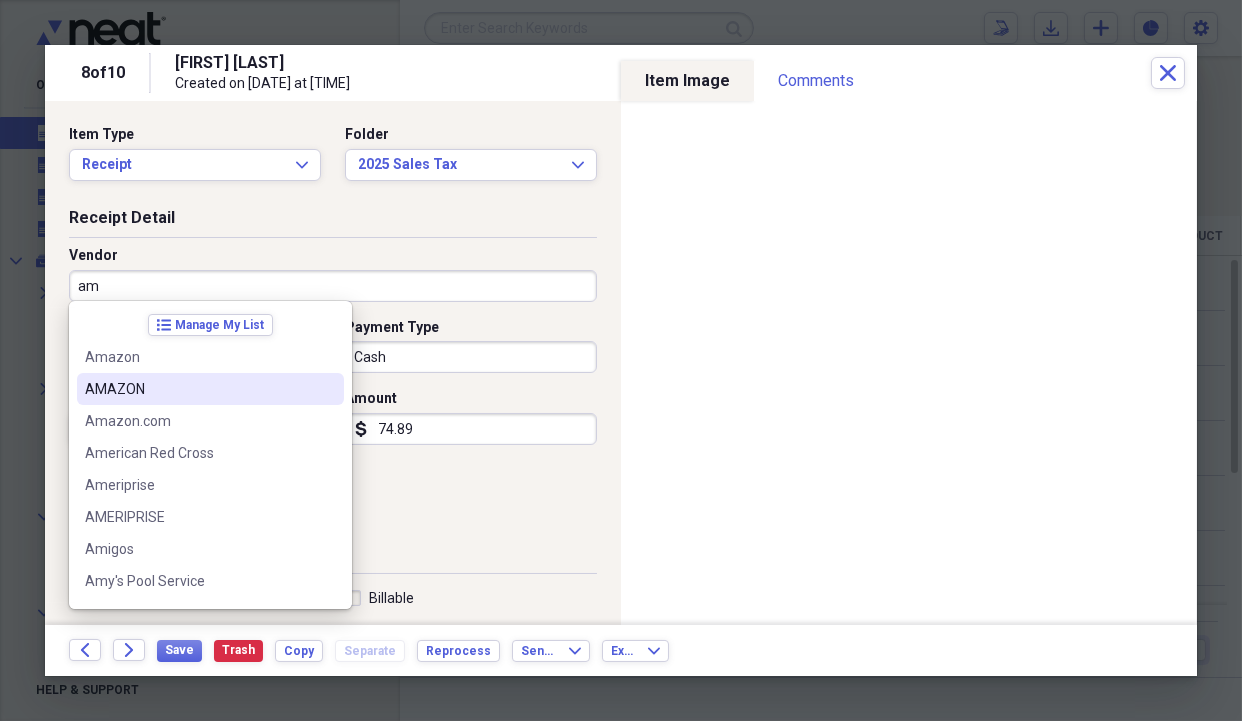 click on "AMAZON" at bounding box center [198, 389] 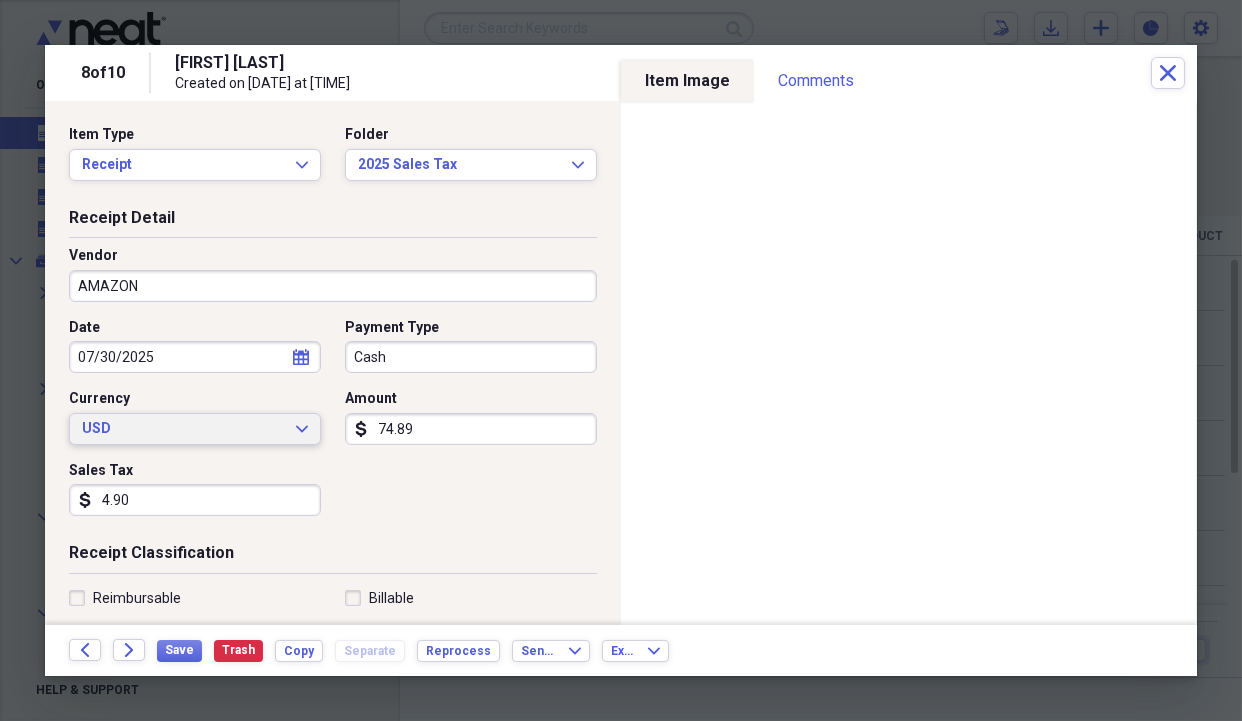 type on "Medical" 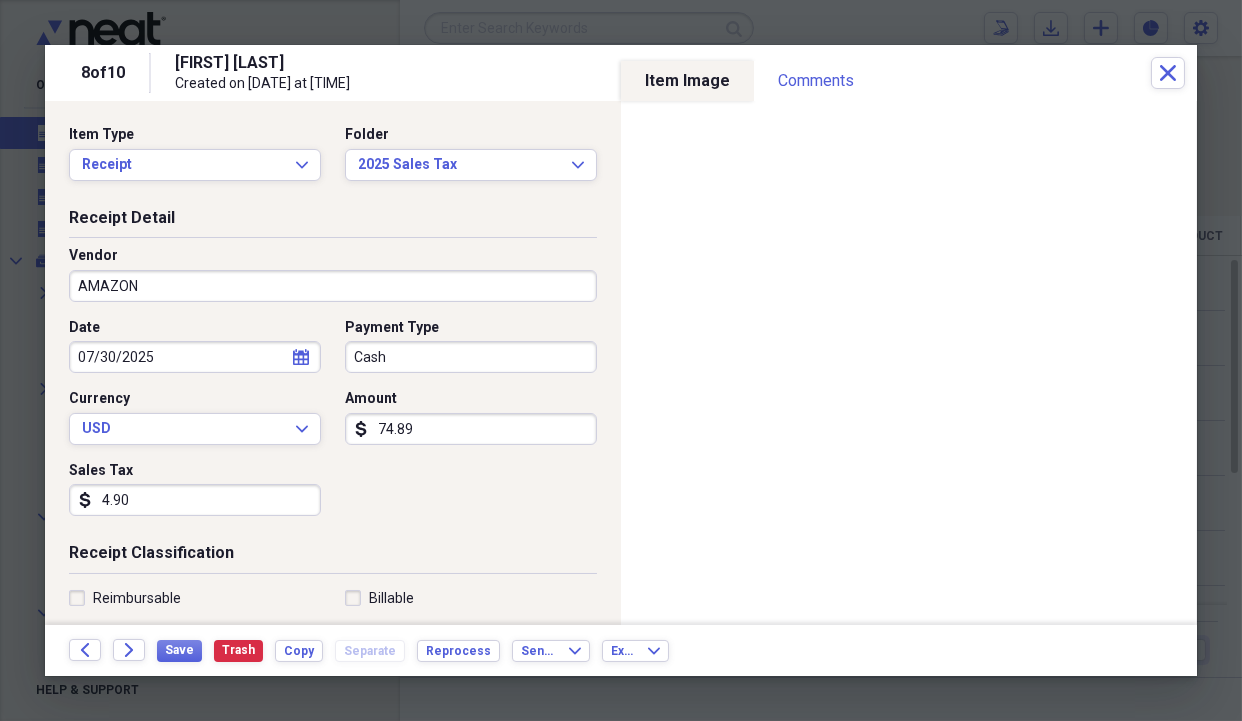 scroll, scrollTop: 200, scrollLeft: 0, axis: vertical 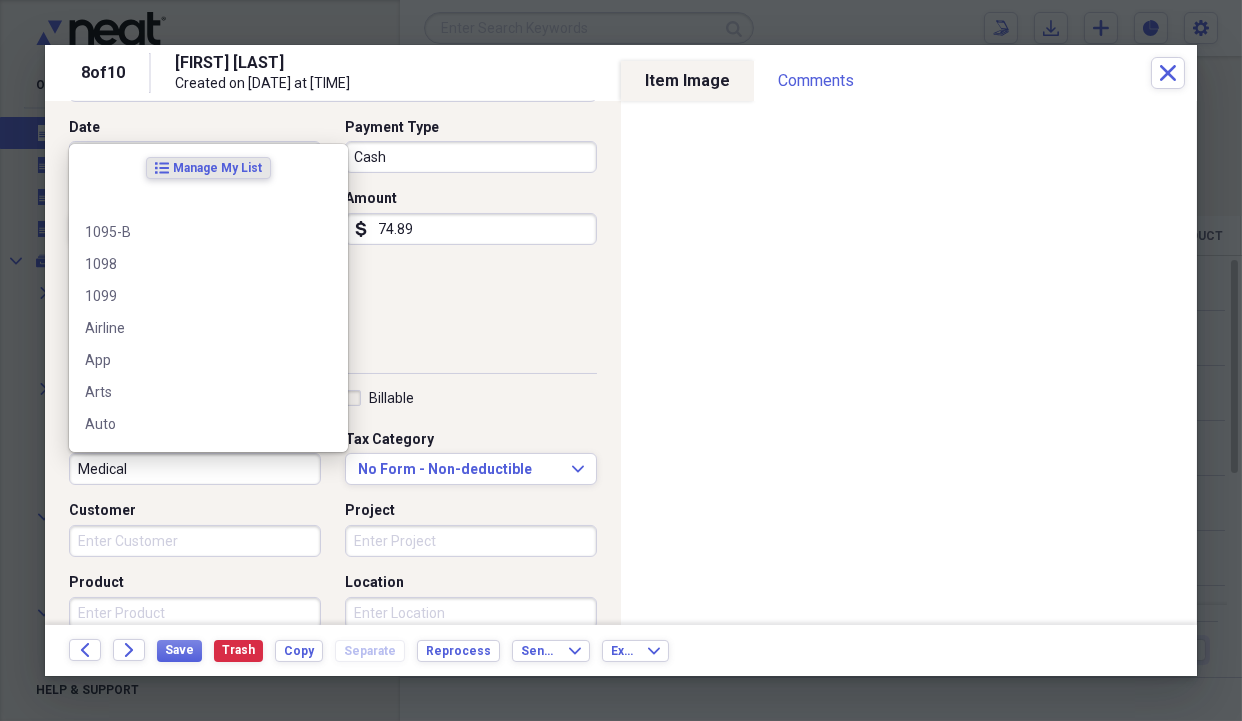 click on "Medical" at bounding box center (195, 469) 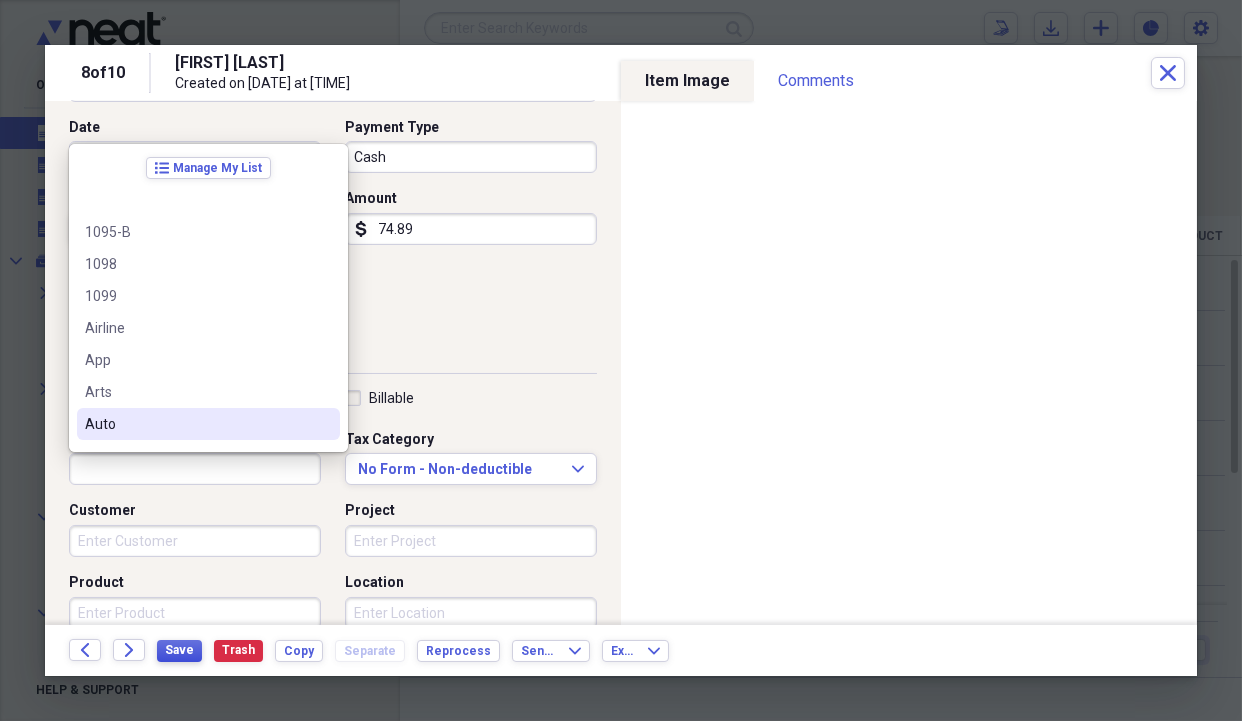 click on "Save" at bounding box center (179, 650) 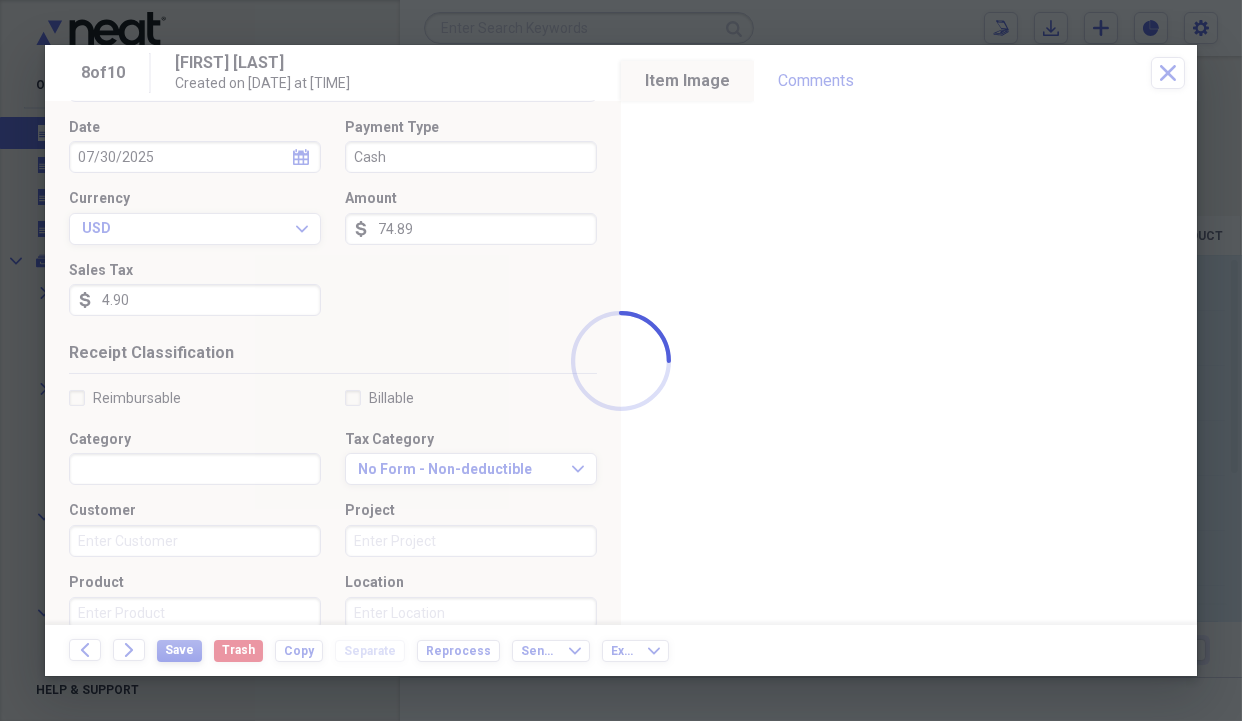 type 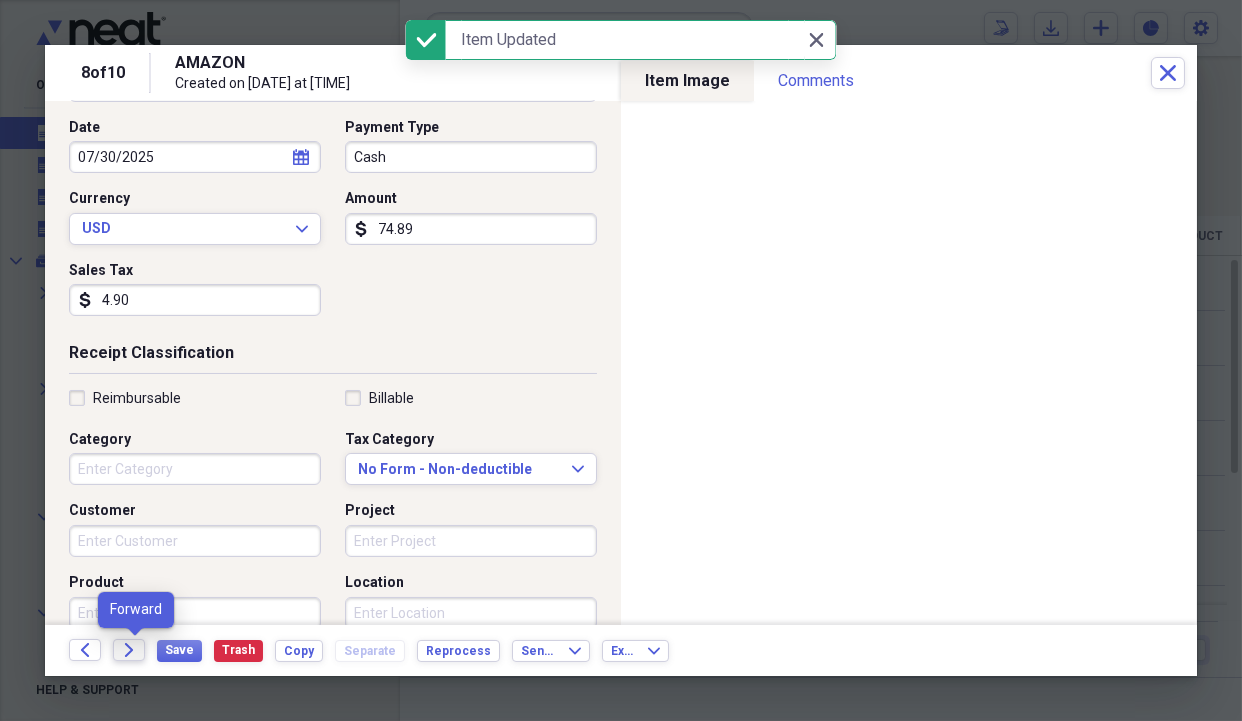 click on "Forward" 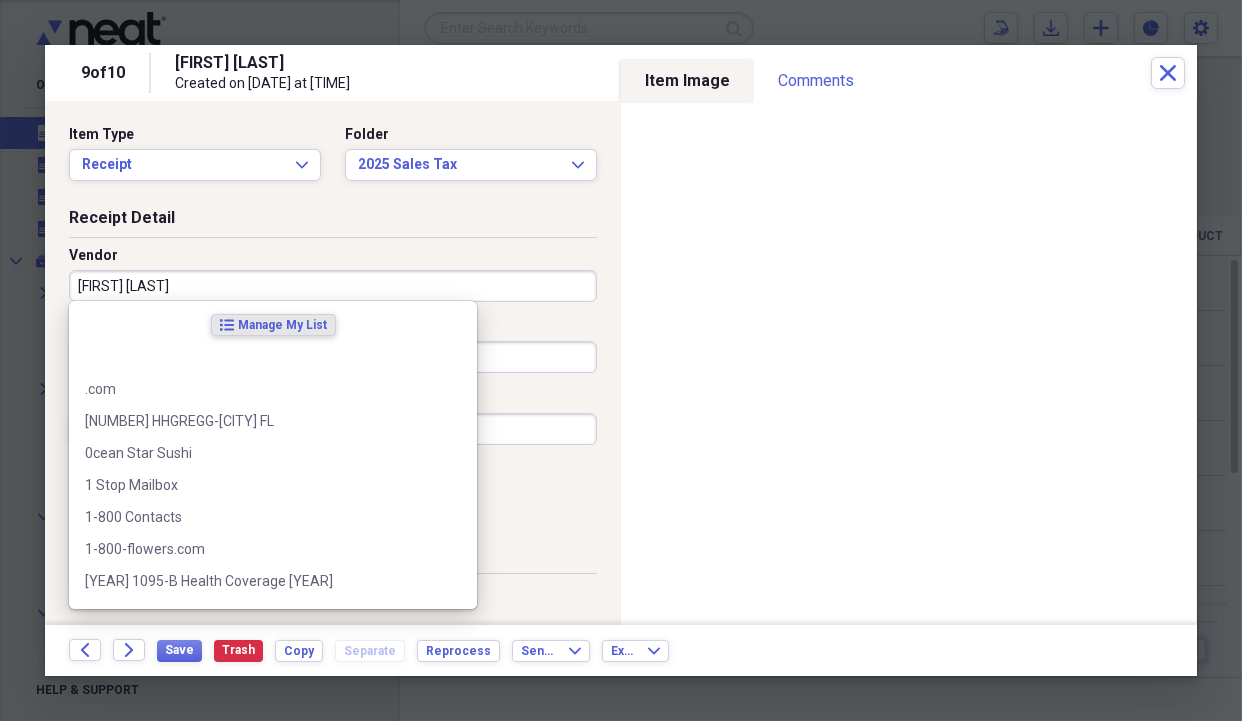 click on "[FIRST] [LAST]" at bounding box center (333, 286) 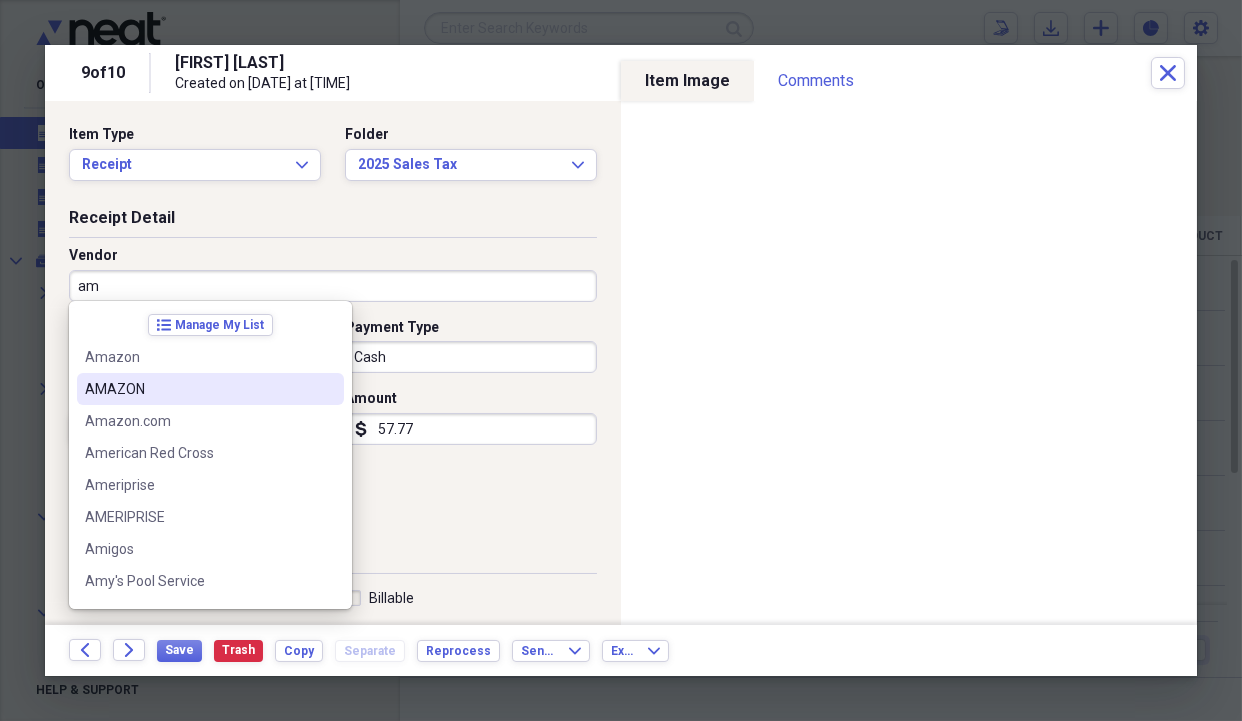 click on "AMAZON" at bounding box center [198, 389] 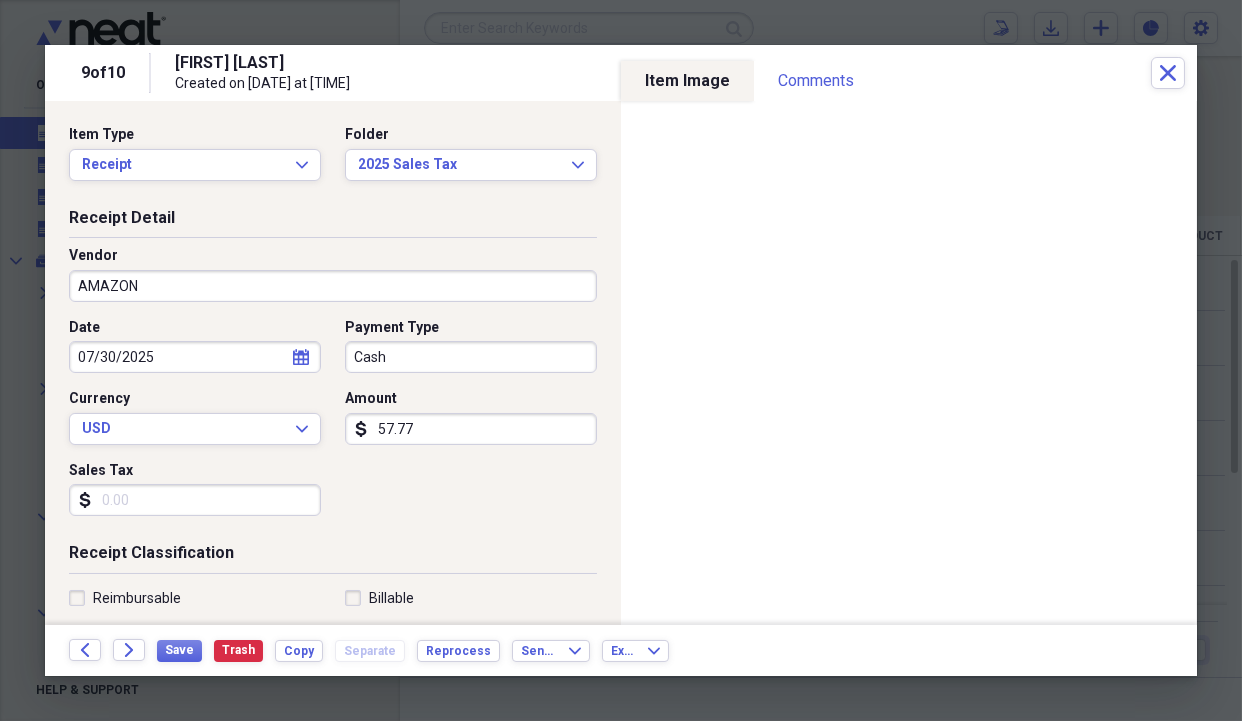 type on "Medical" 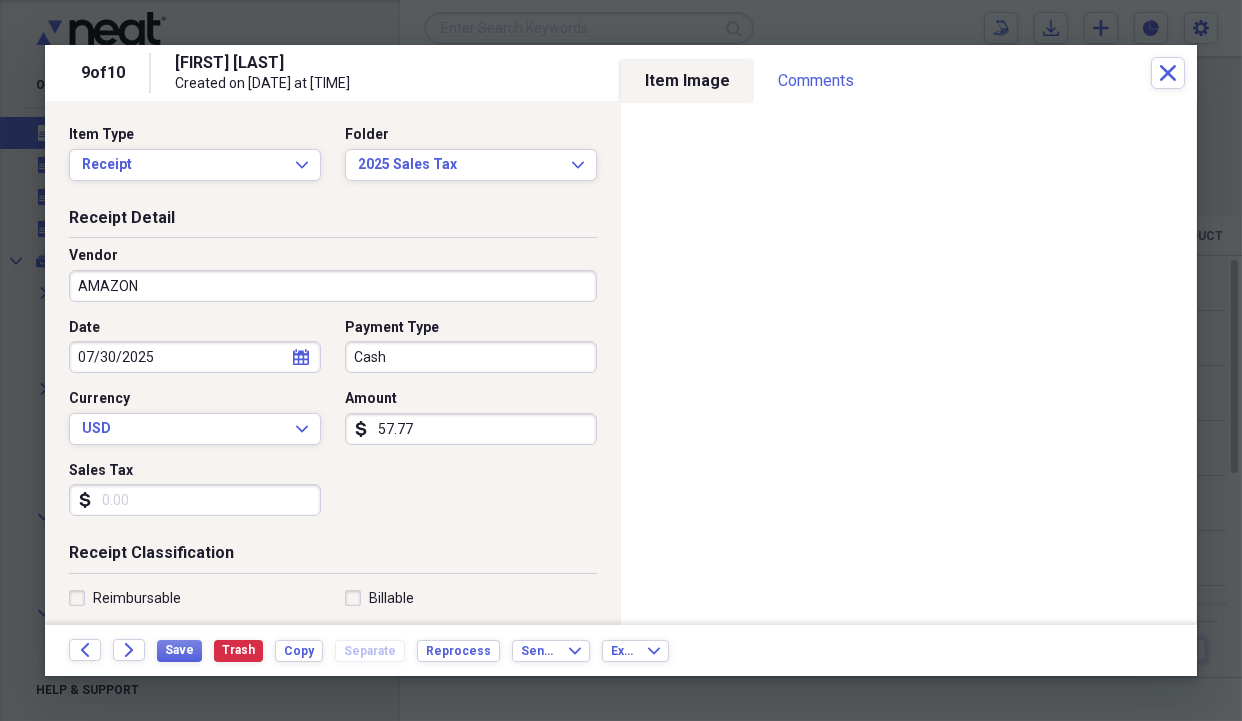 click on "Sales Tax" at bounding box center [195, 500] 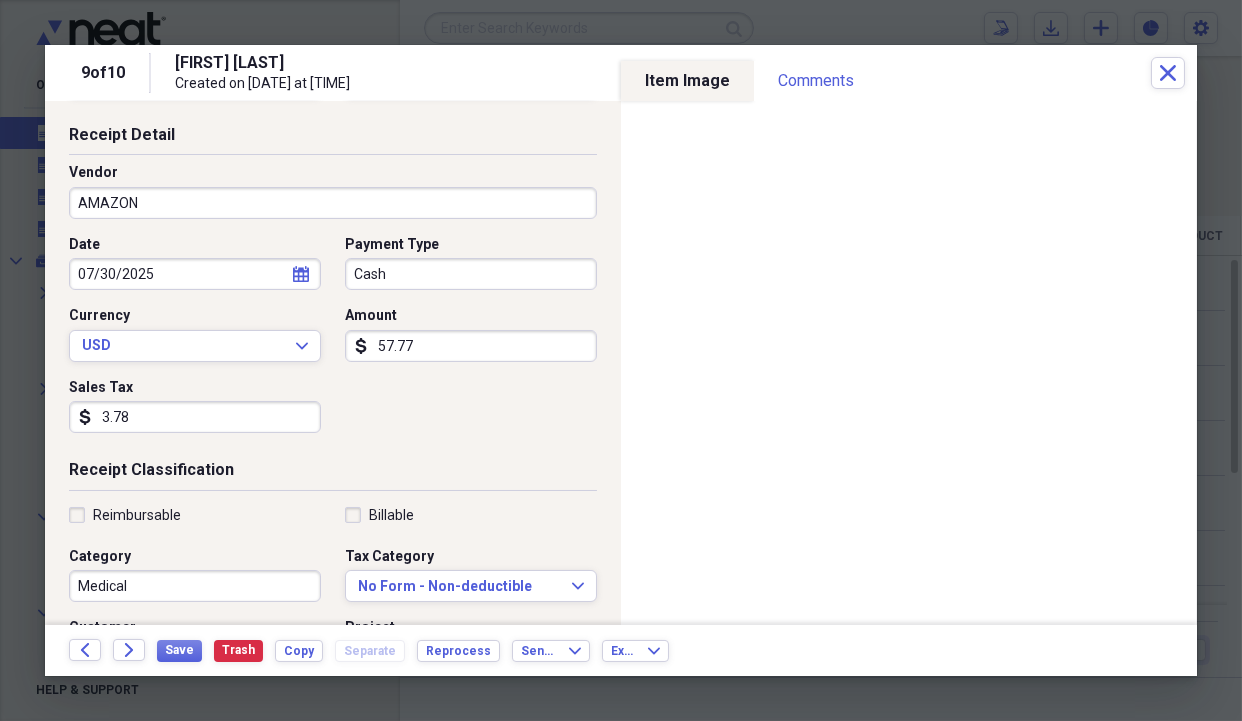 scroll, scrollTop: 100, scrollLeft: 0, axis: vertical 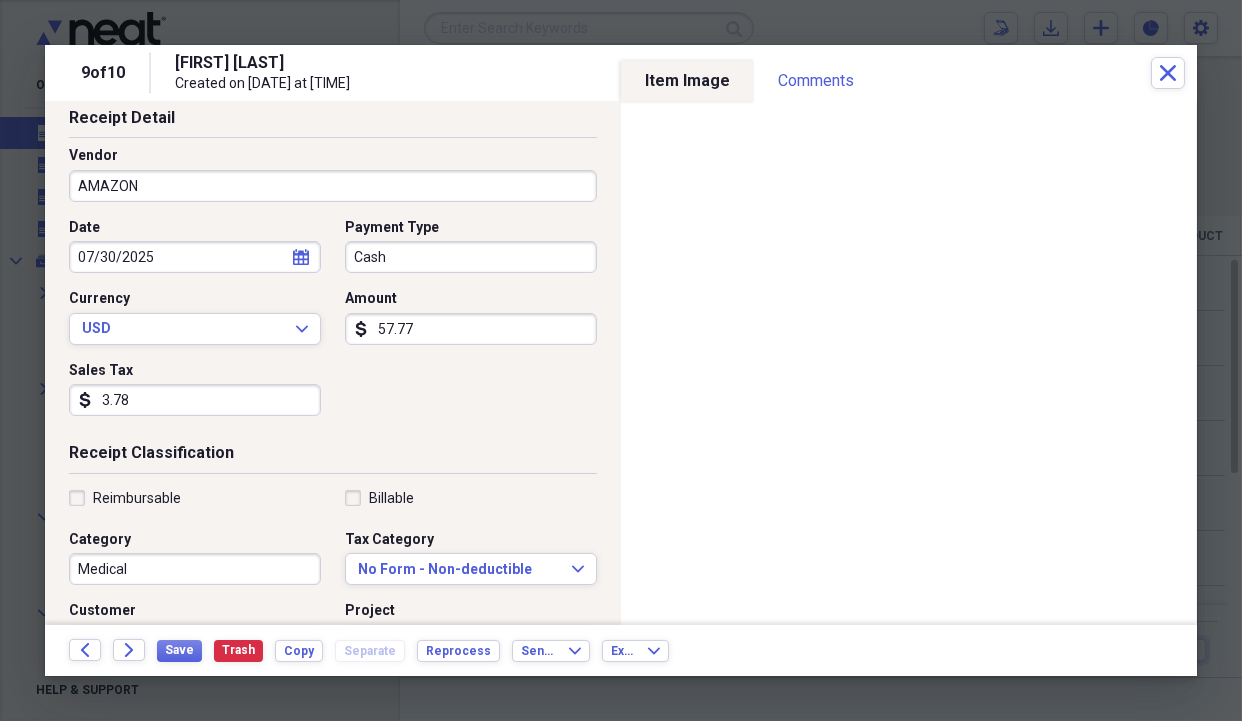 type on "3.78" 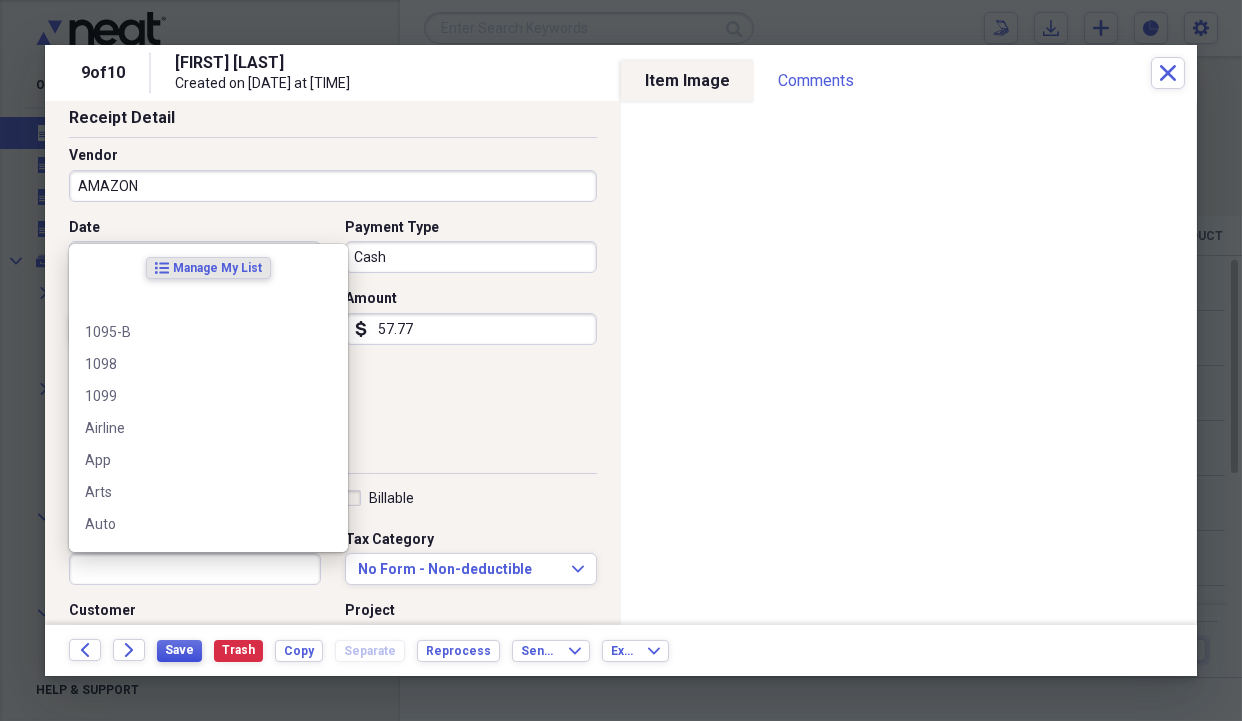 click on "Save" at bounding box center (179, 650) 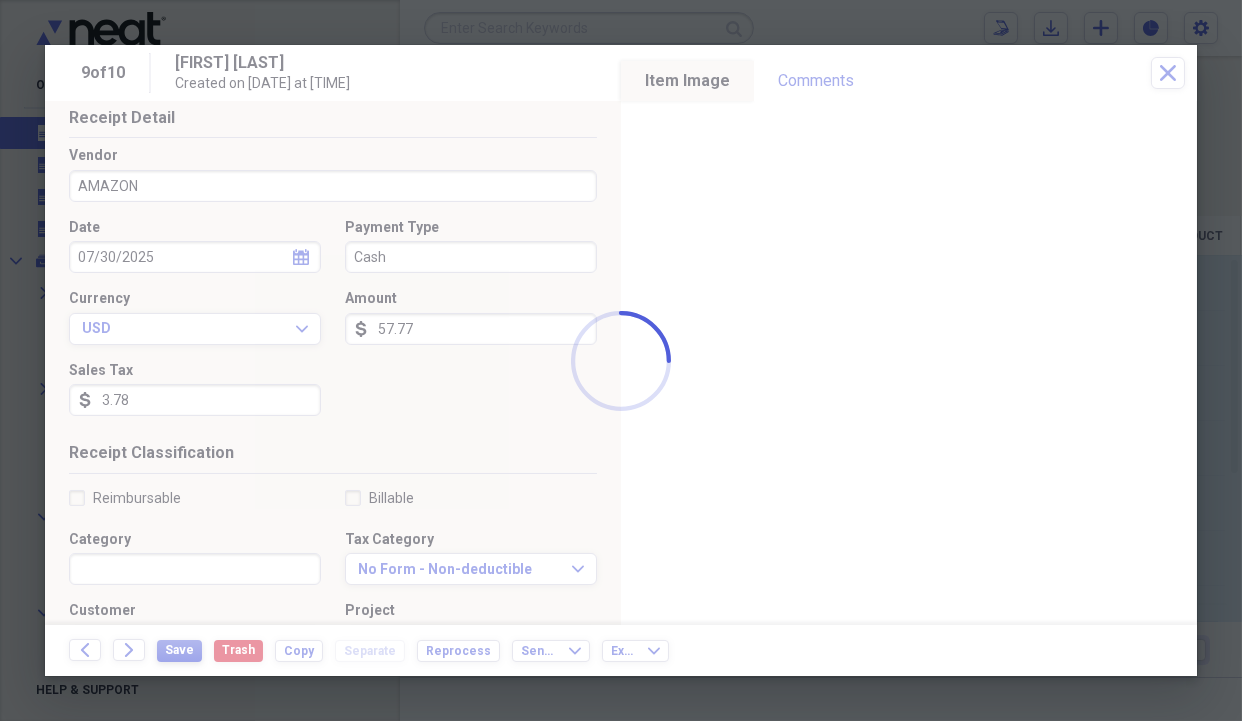 type 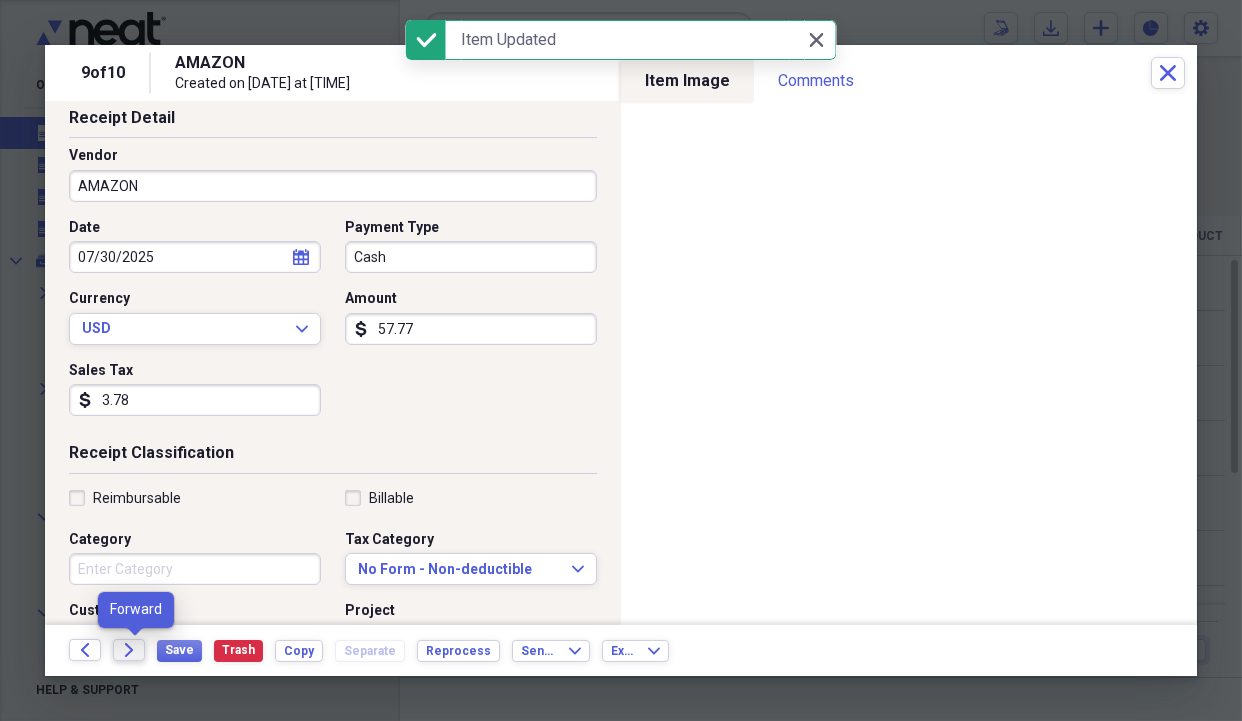 click on "Forward" 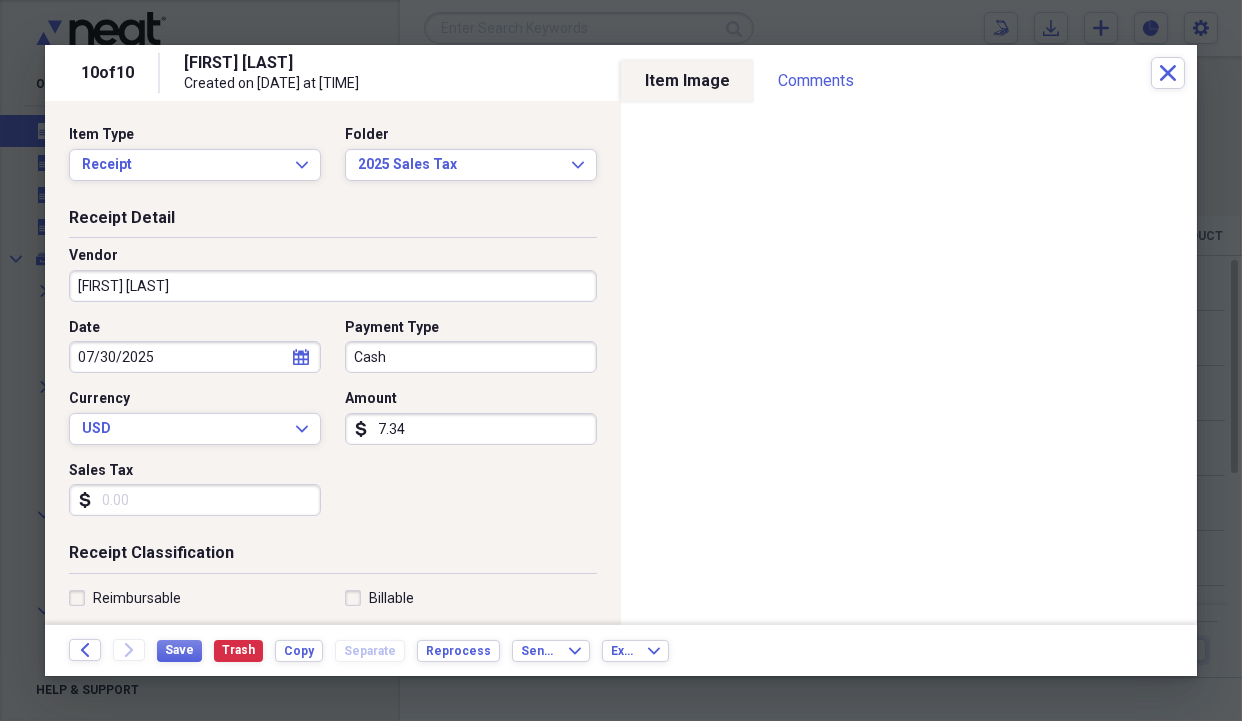 click on "[FIRST] [LAST]" at bounding box center [333, 286] 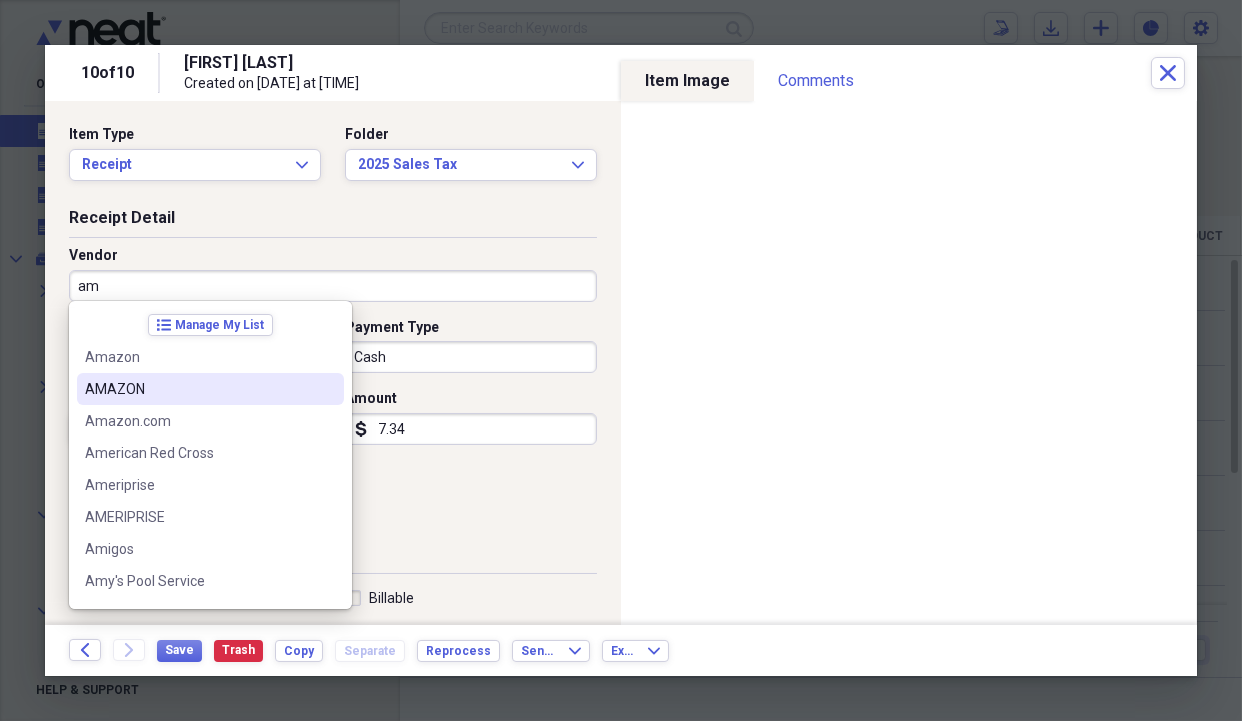 click on "AMAZON" at bounding box center [198, 389] 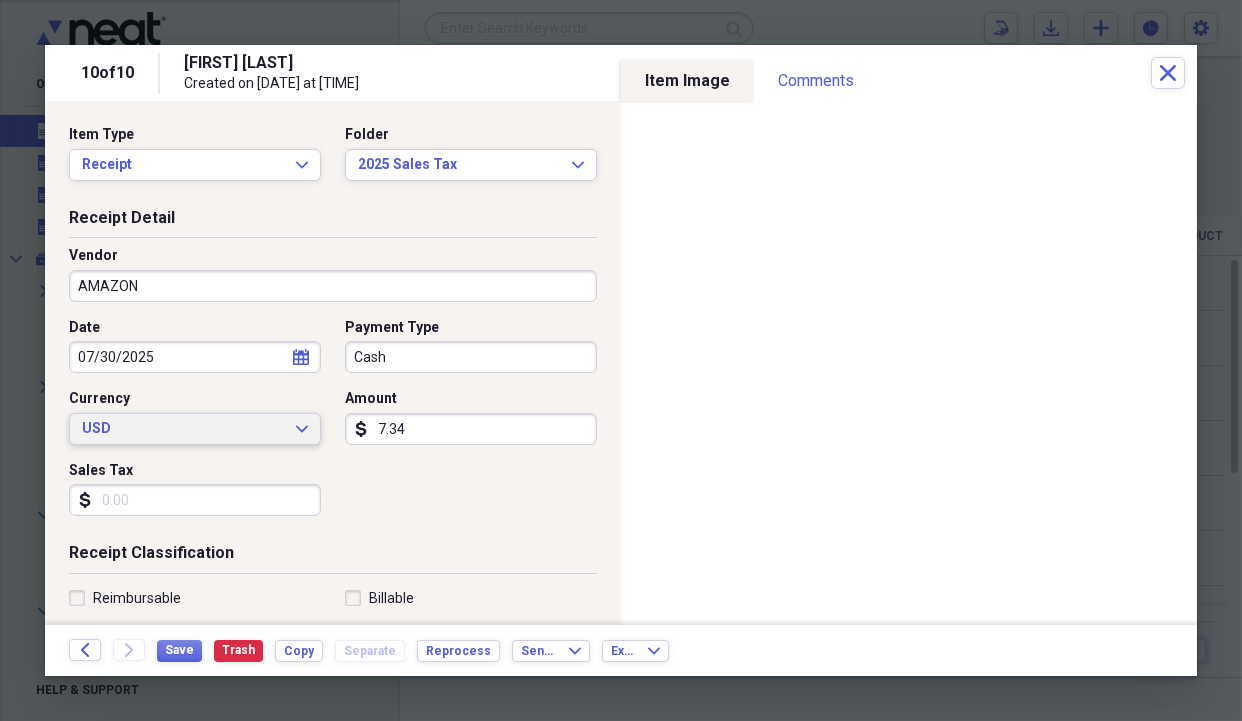 type on "Medical" 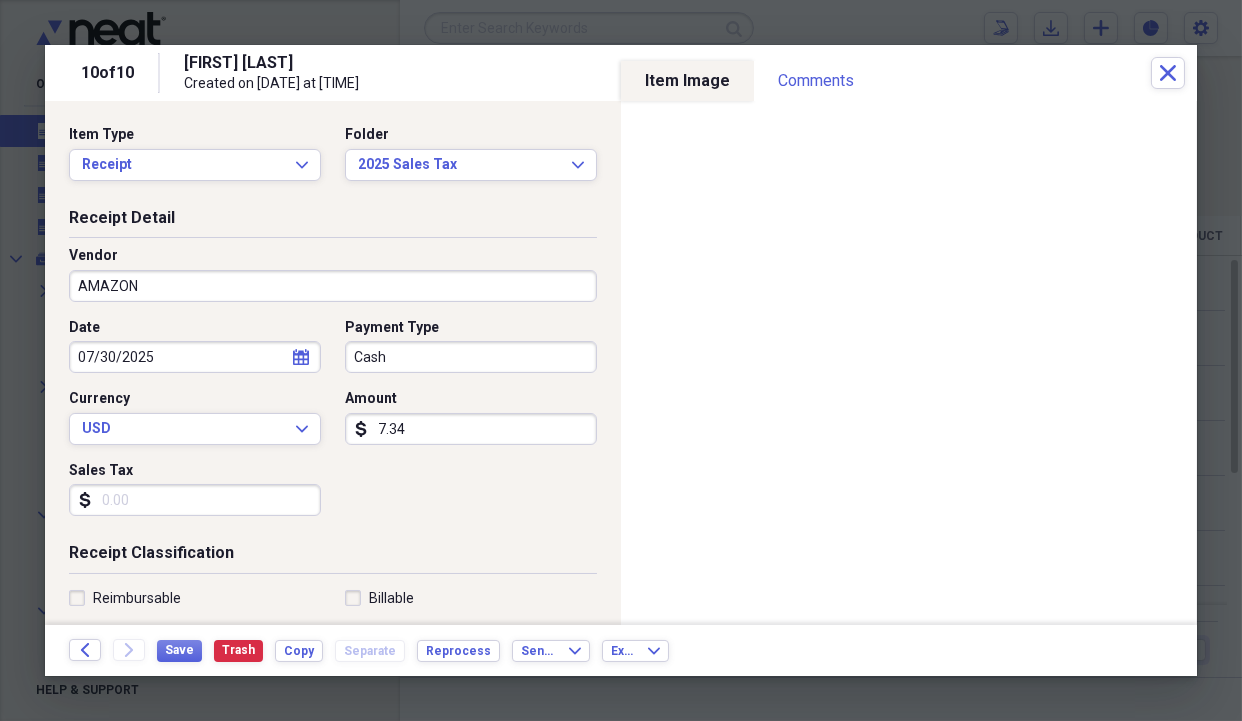 click on "Sales Tax" at bounding box center [195, 500] 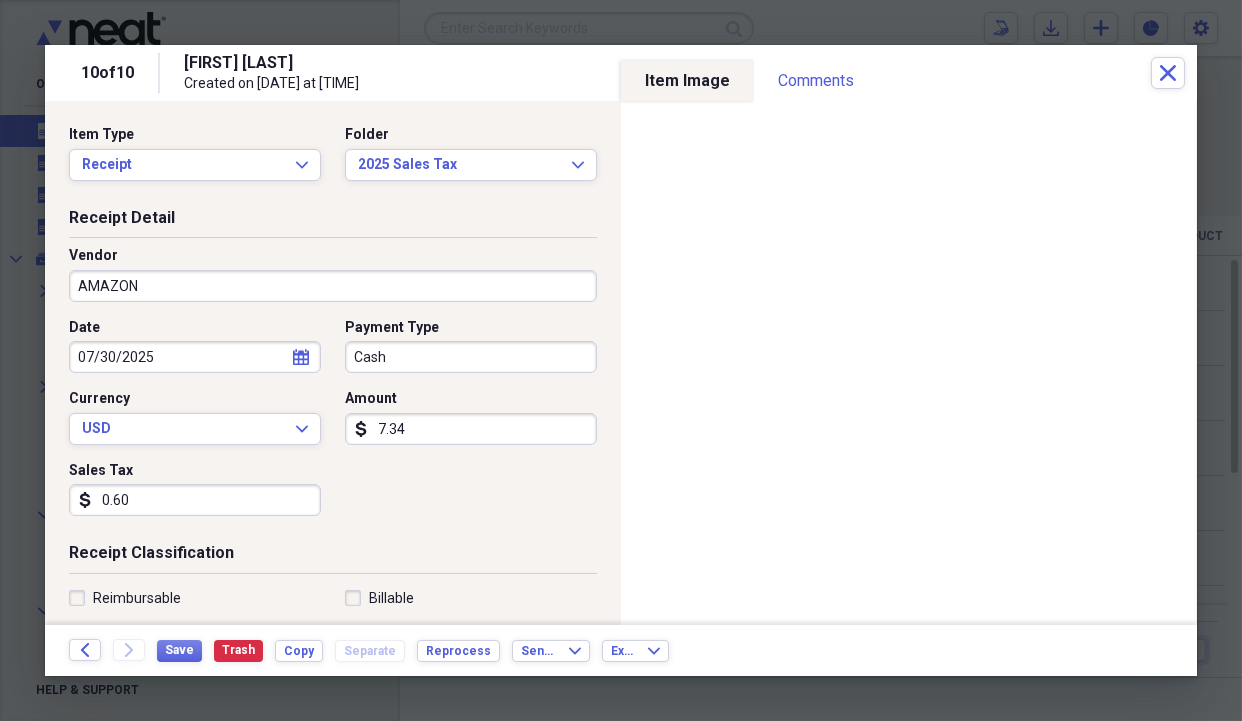 scroll, scrollTop: 300, scrollLeft: 0, axis: vertical 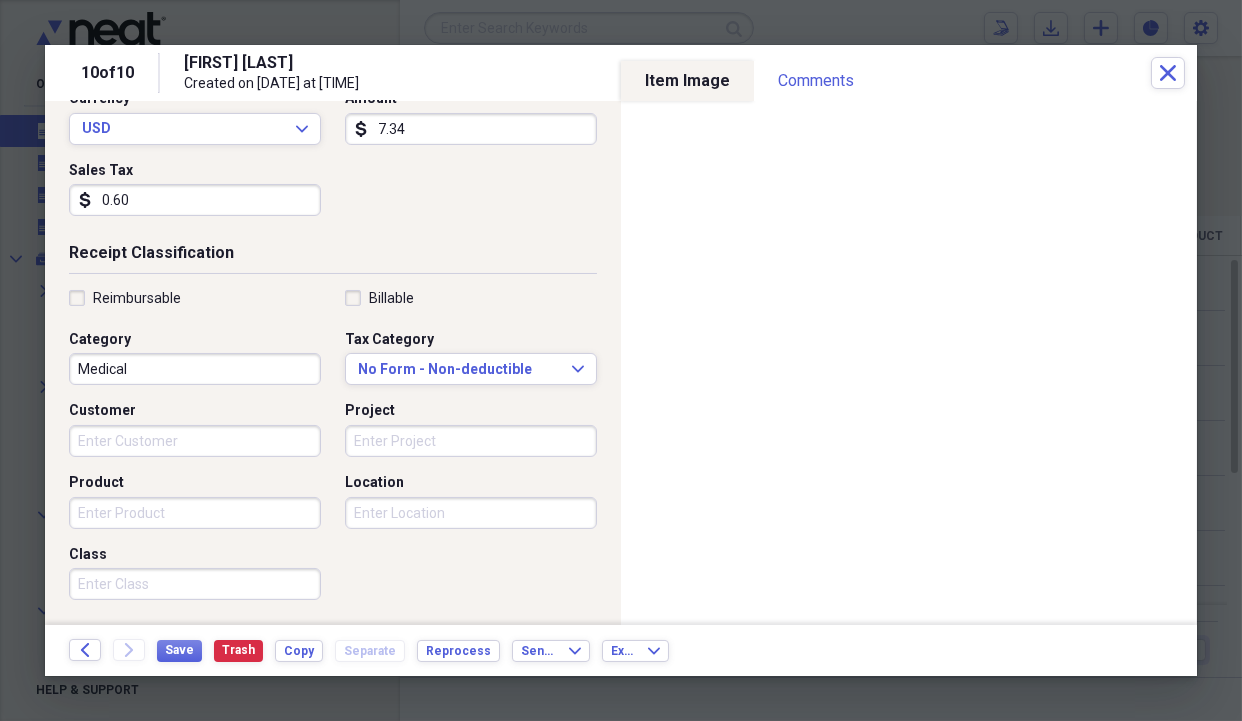 type on "0.60" 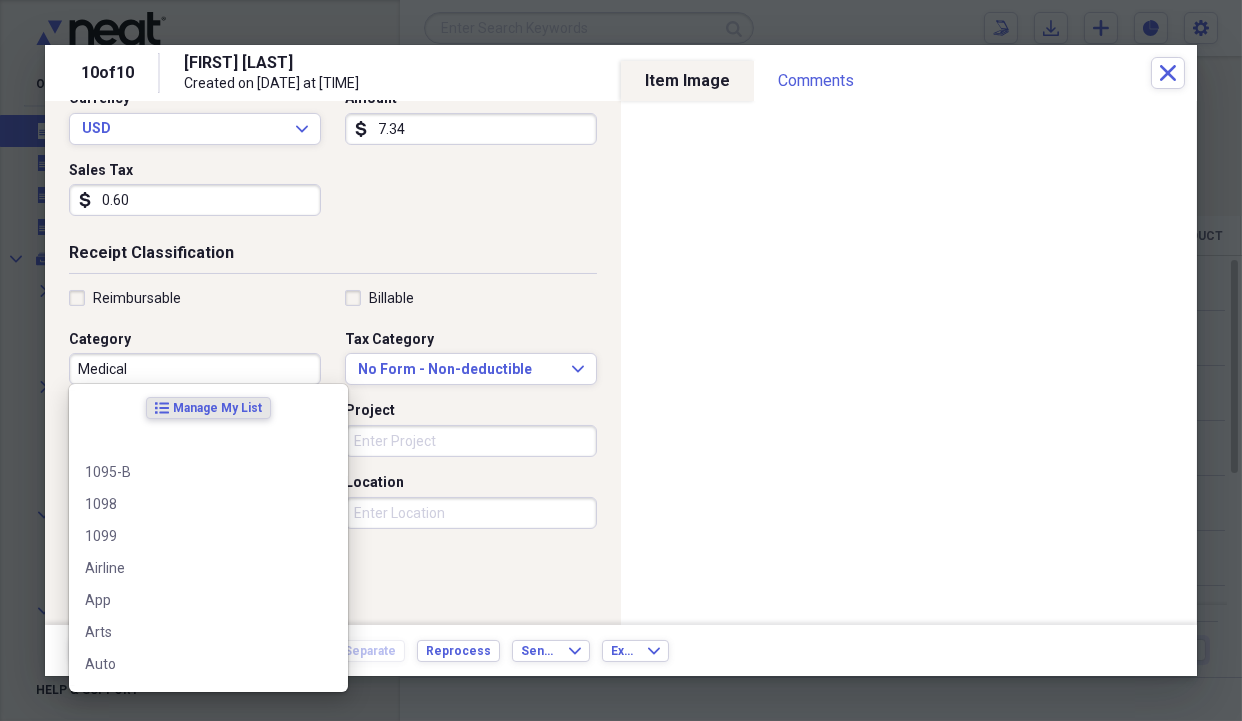 click on "Medical" at bounding box center (195, 369) 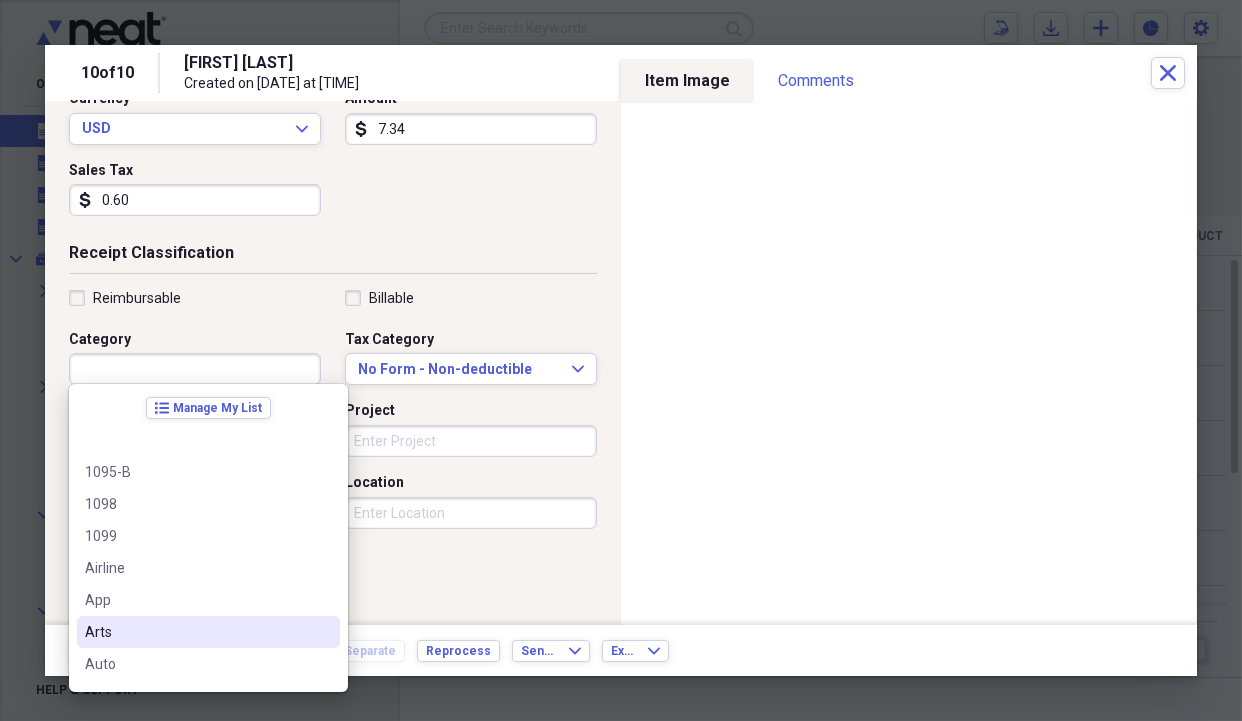 click on "Reimbursable Billable Category Tax Category No Form - Non-deductible Expand Customer Project Product Location Class" at bounding box center (333, 449) 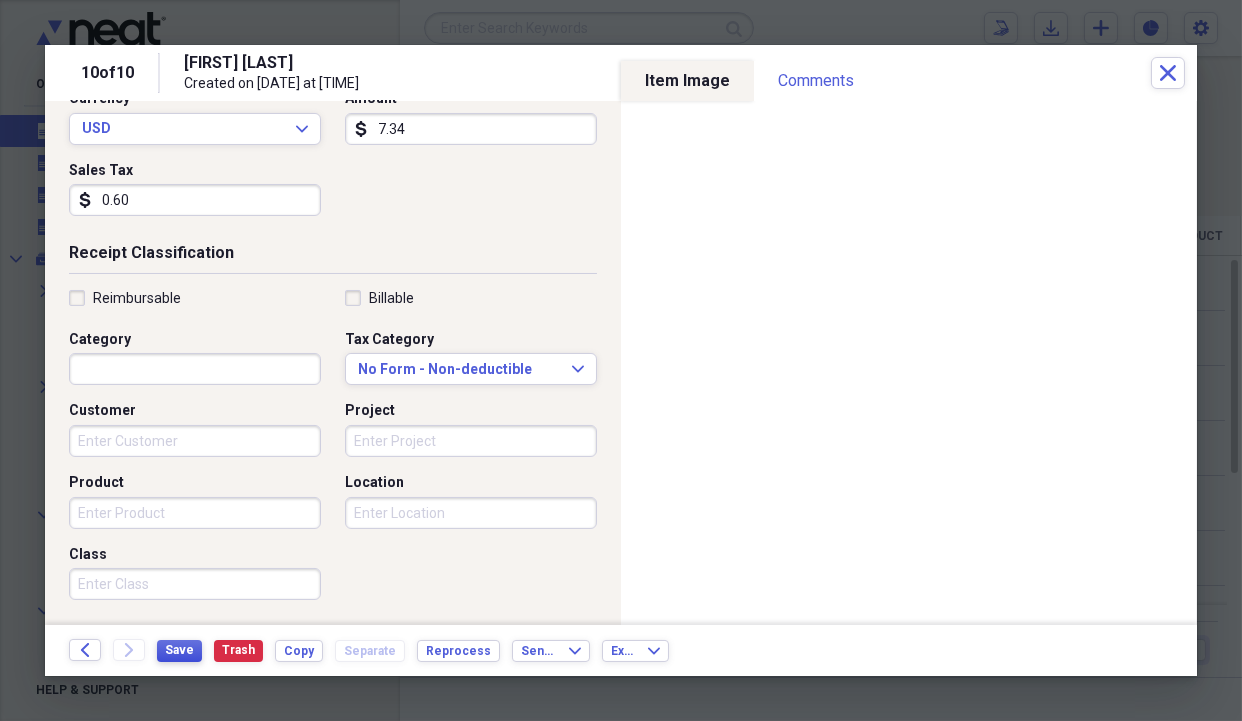 click on "Save" at bounding box center (179, 650) 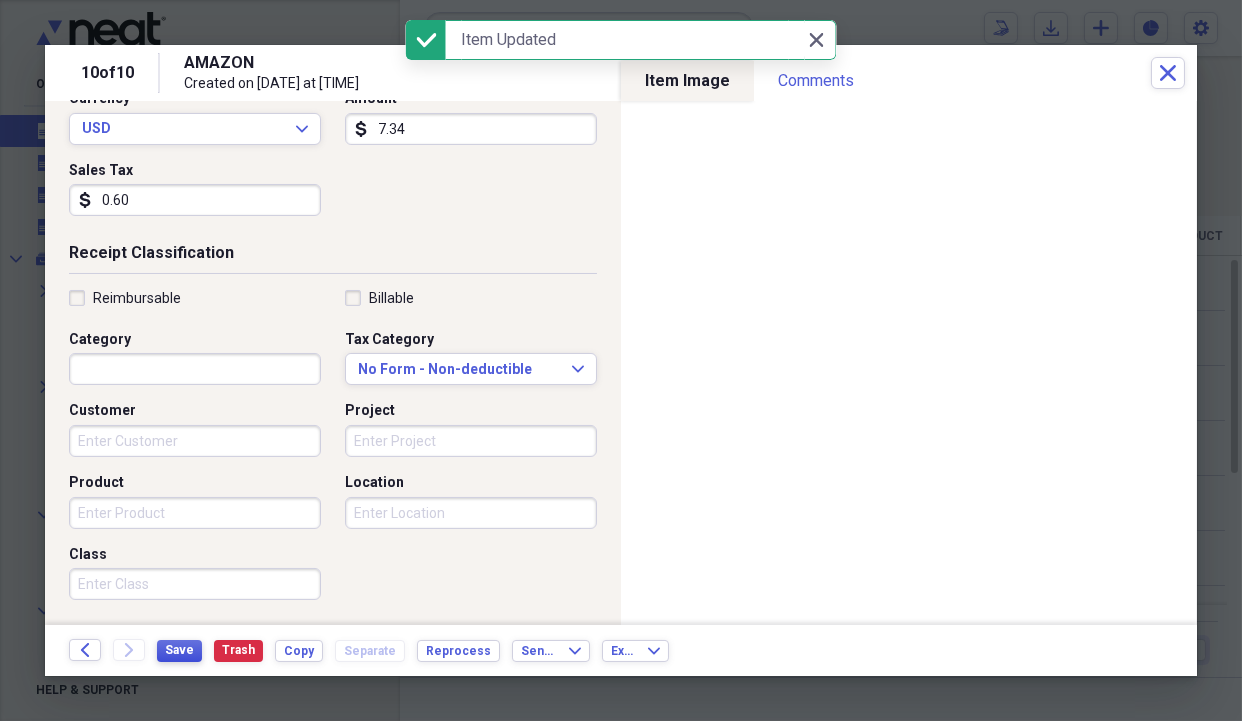 type 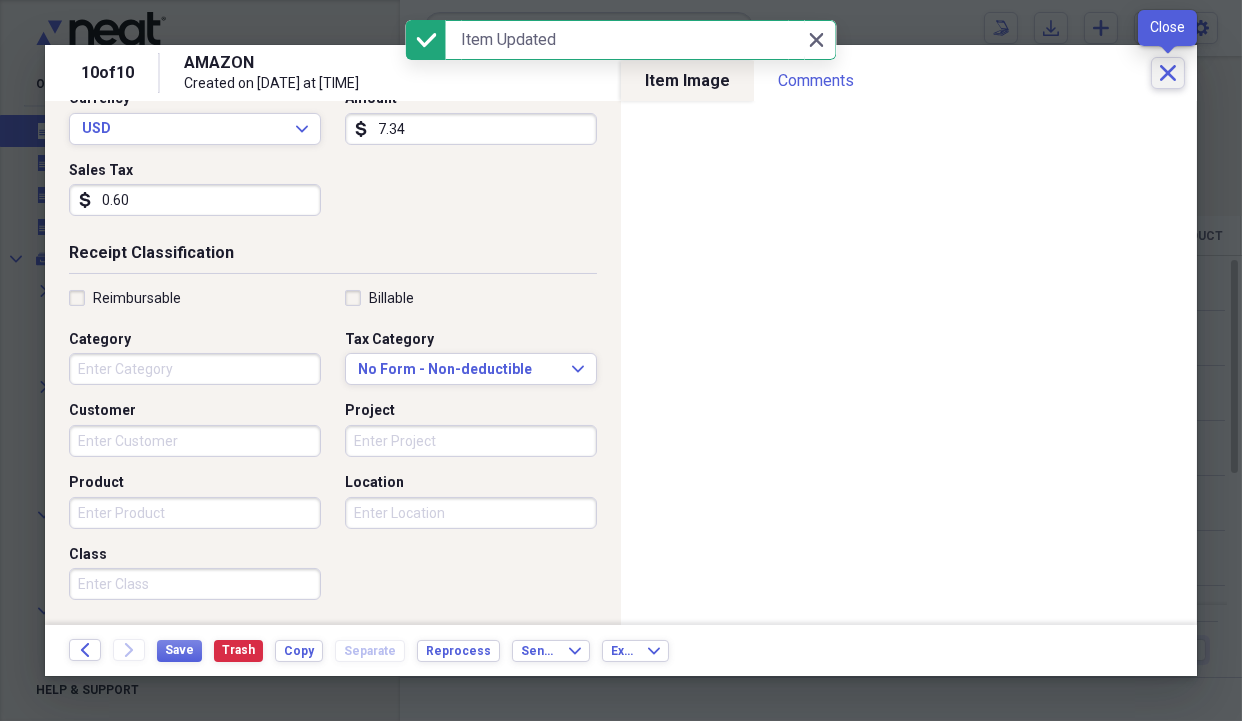 click on "Close" 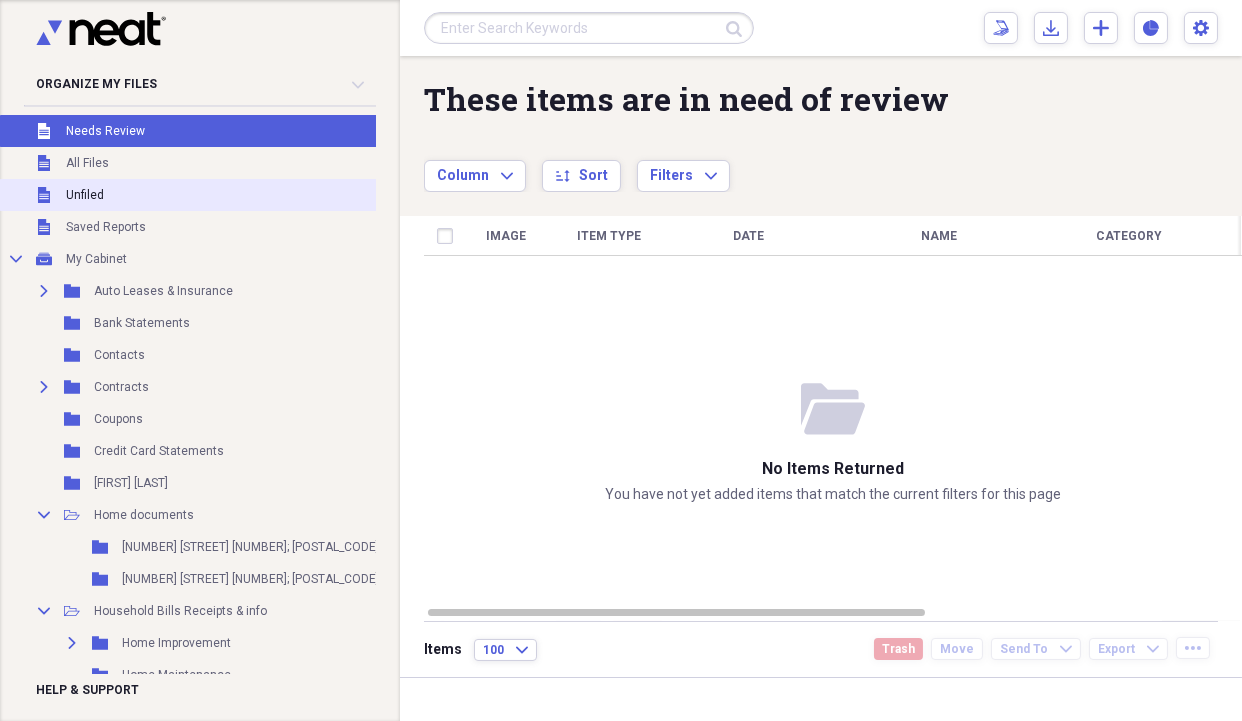 click on "Unfiled Unfiled" at bounding box center [259, 195] 